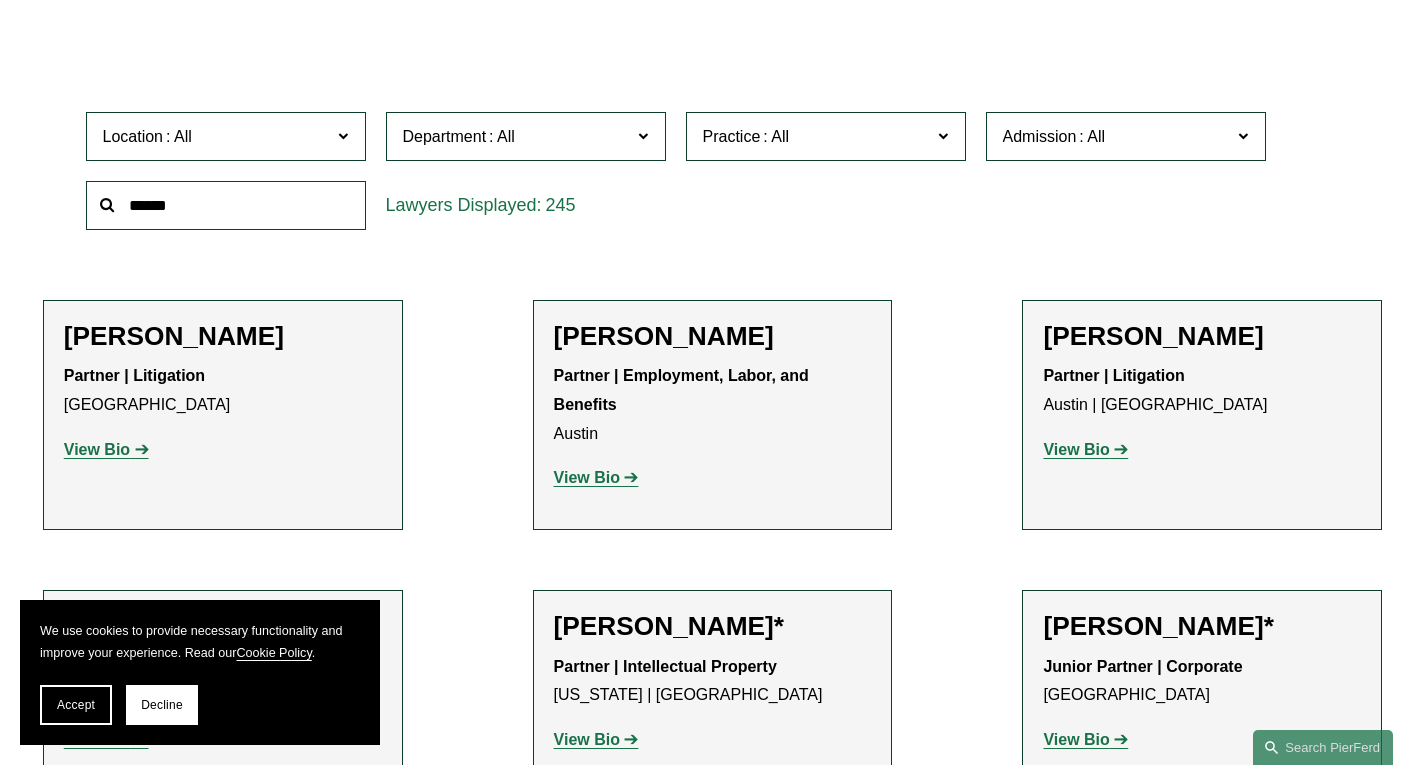 scroll, scrollTop: 559, scrollLeft: 0, axis: vertical 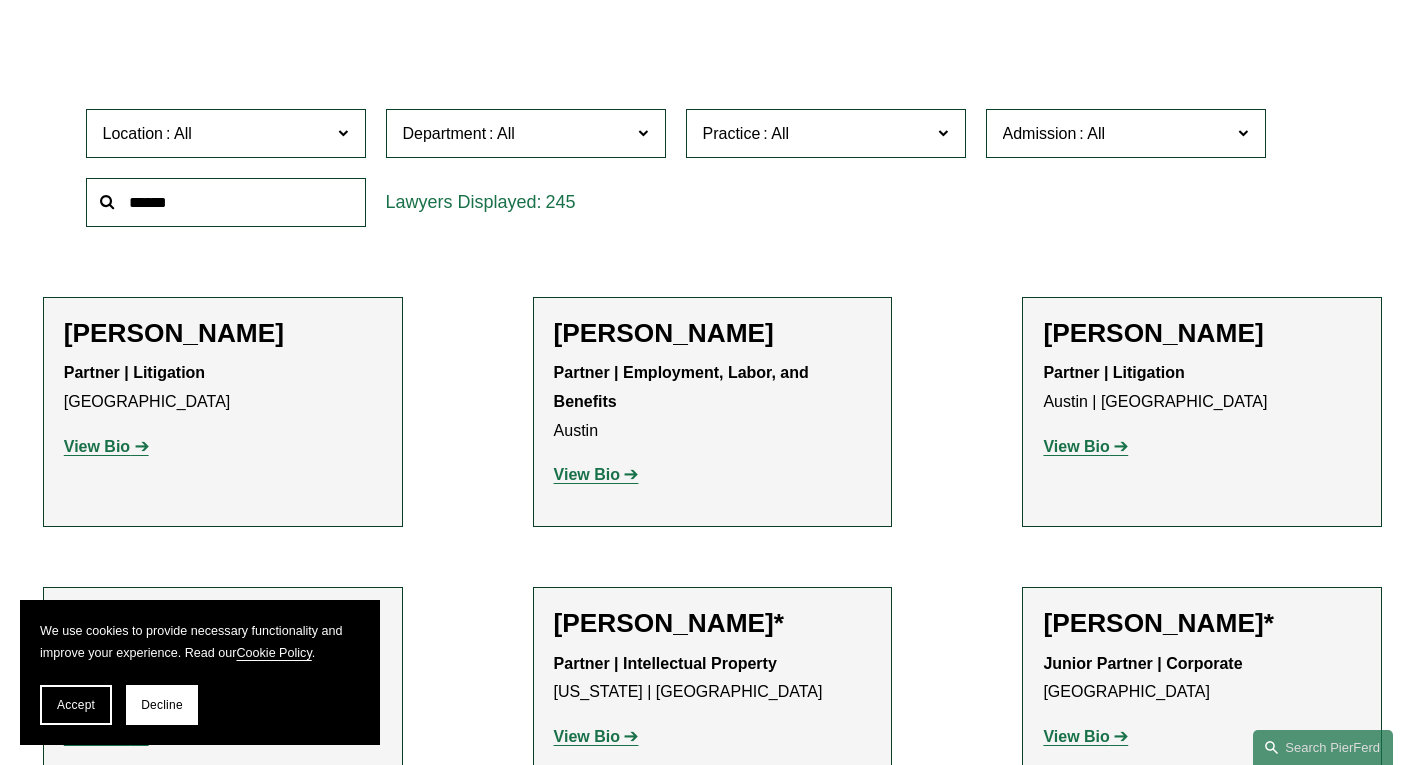 click on "Location" 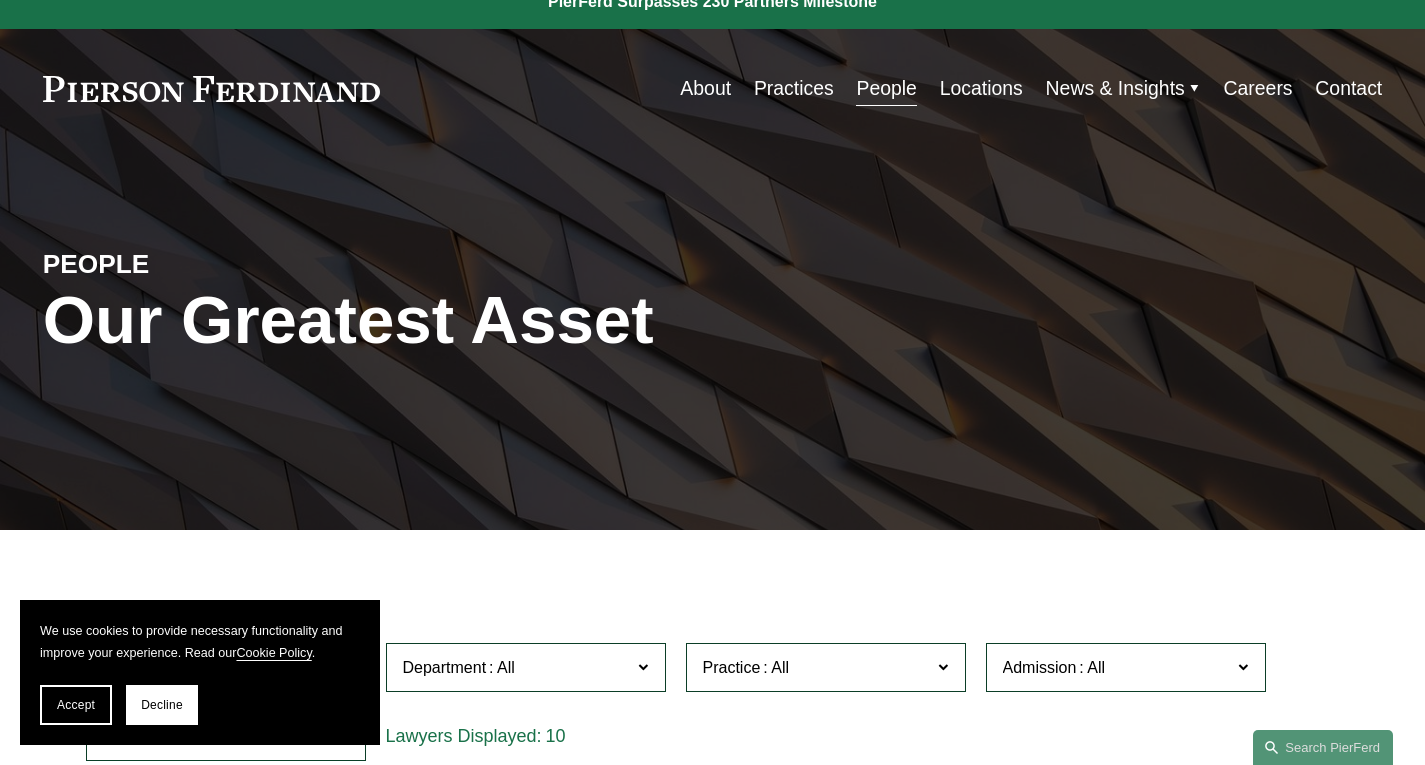 scroll, scrollTop: 0, scrollLeft: 0, axis: both 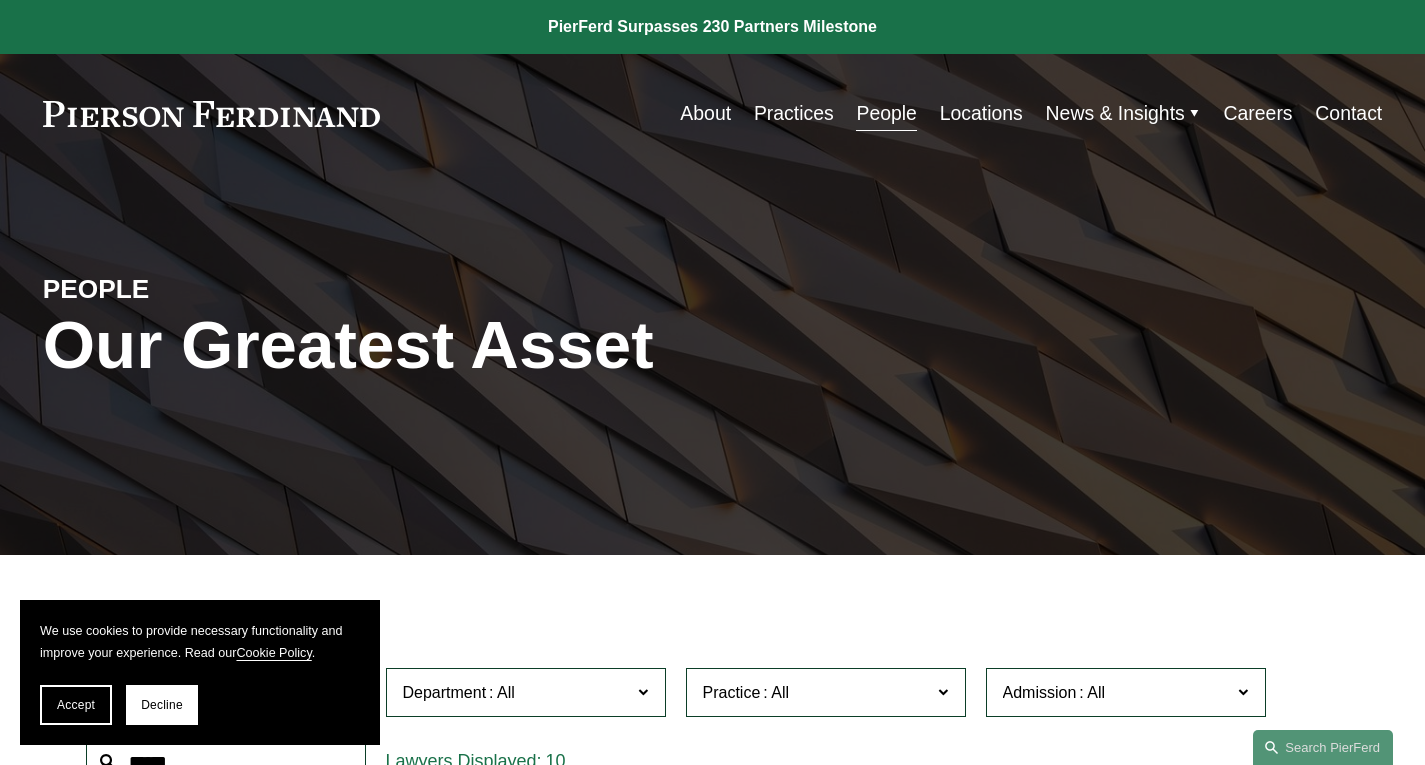 click on "Practices" at bounding box center [794, 113] 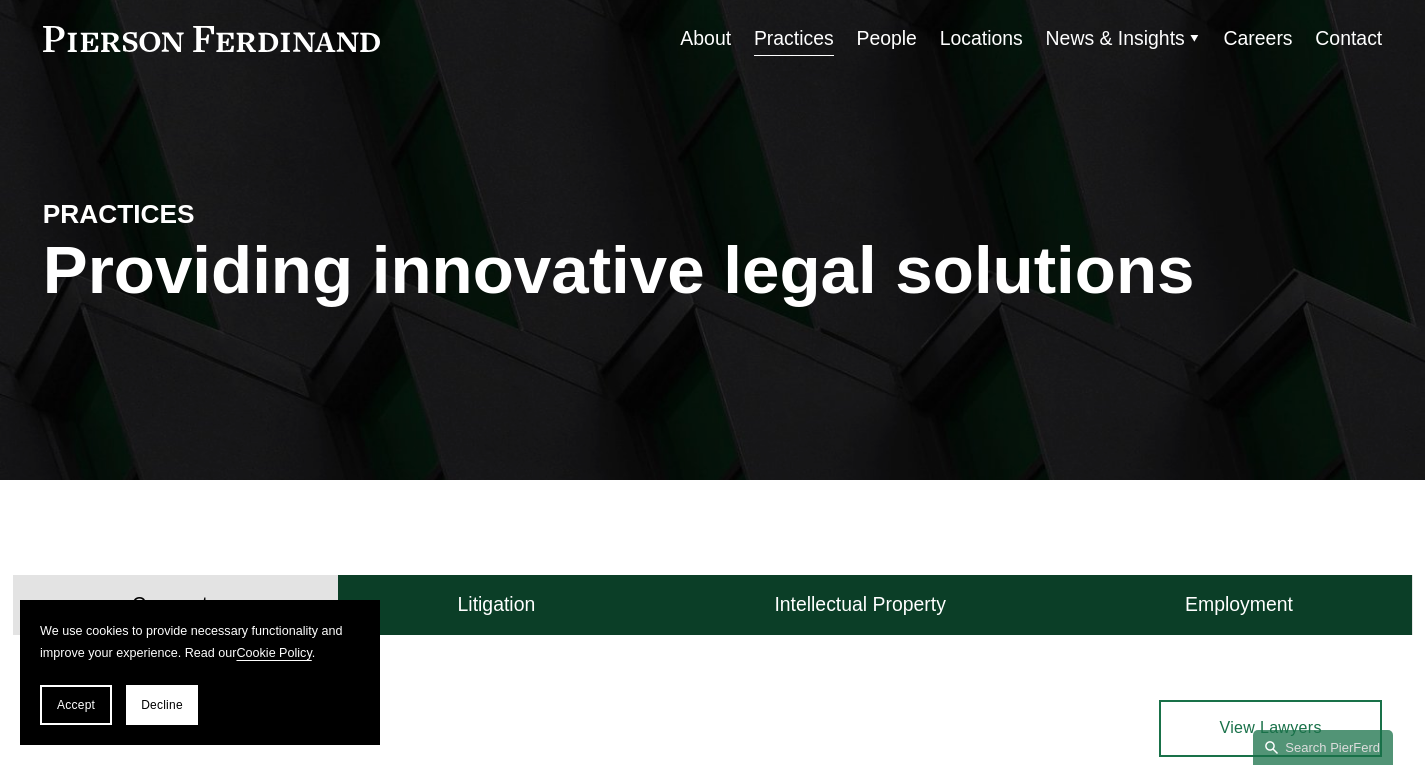 scroll, scrollTop: 0, scrollLeft: 0, axis: both 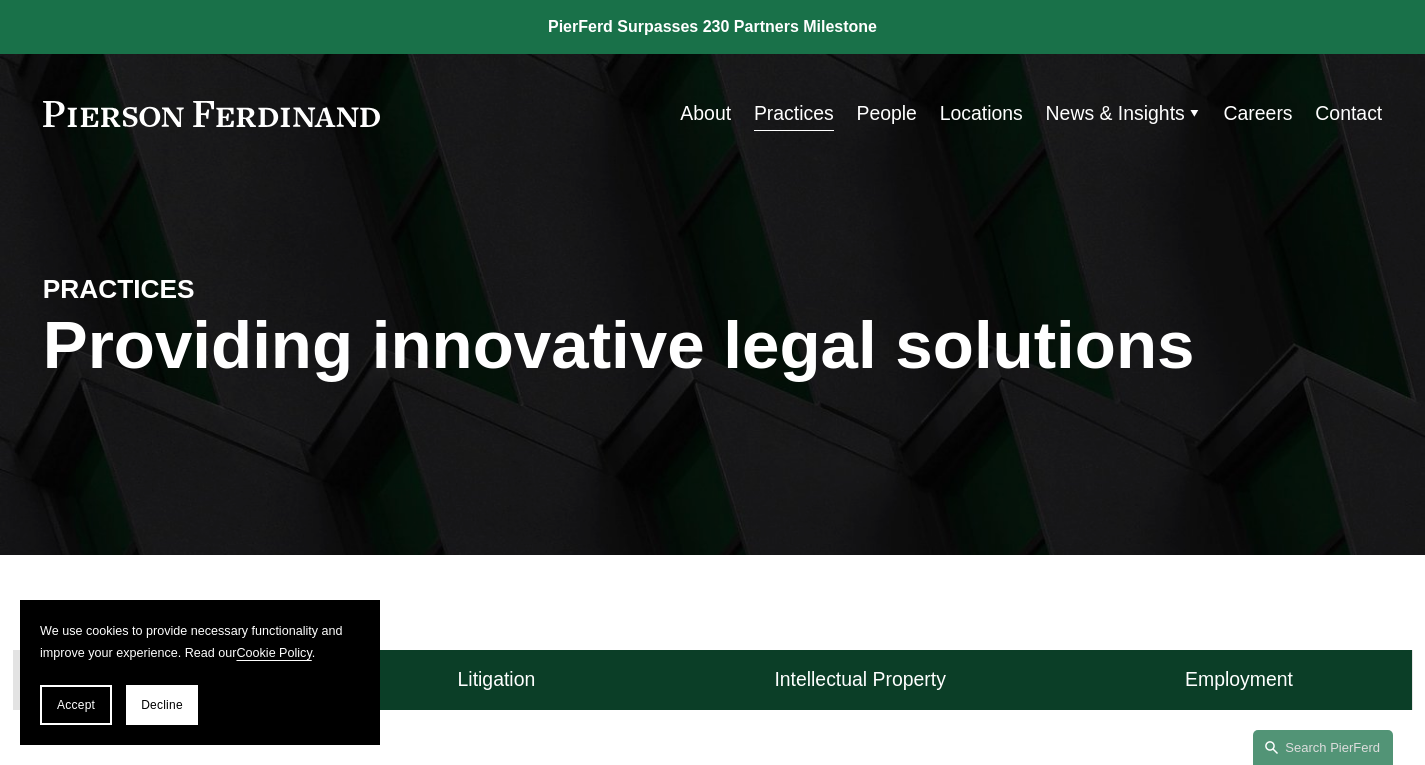 click at bounding box center (712, 27) 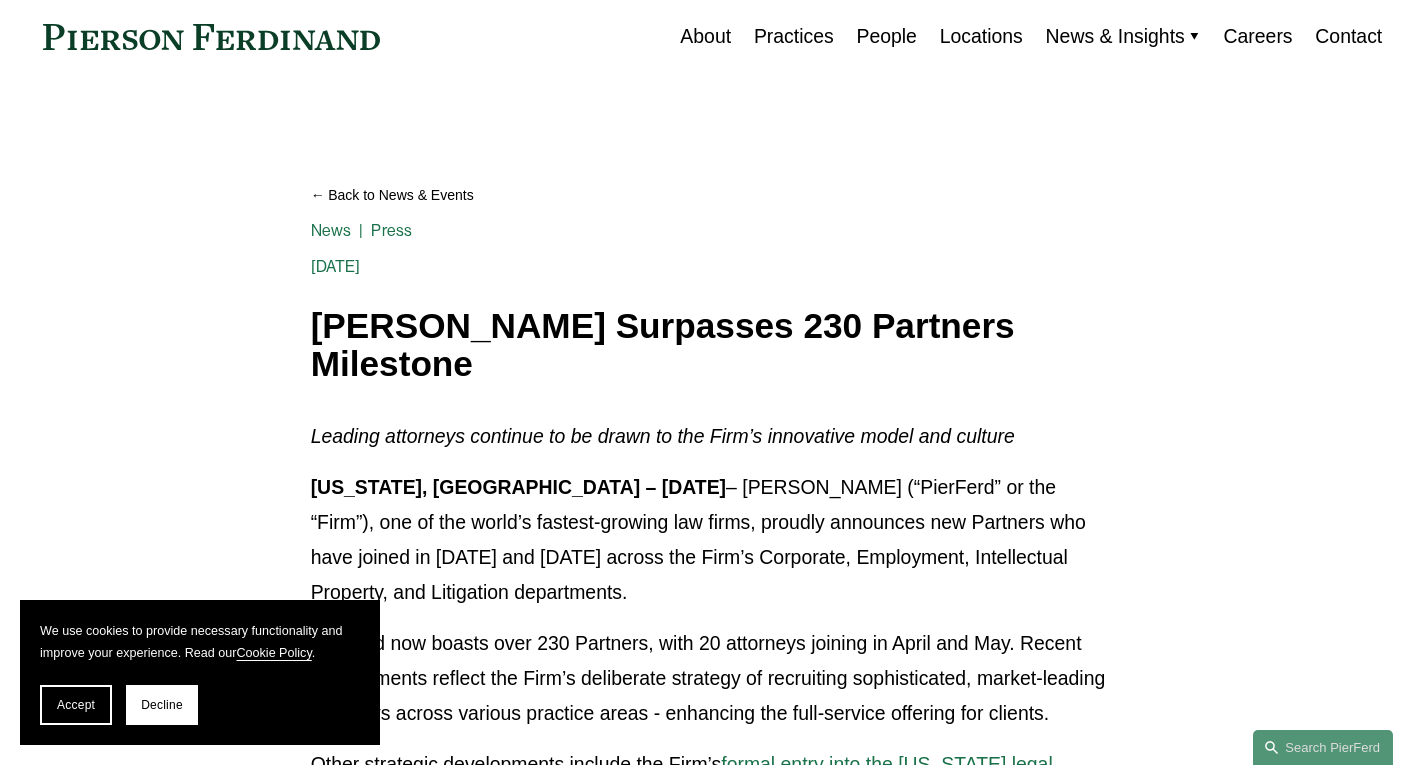 scroll, scrollTop: 78, scrollLeft: 0, axis: vertical 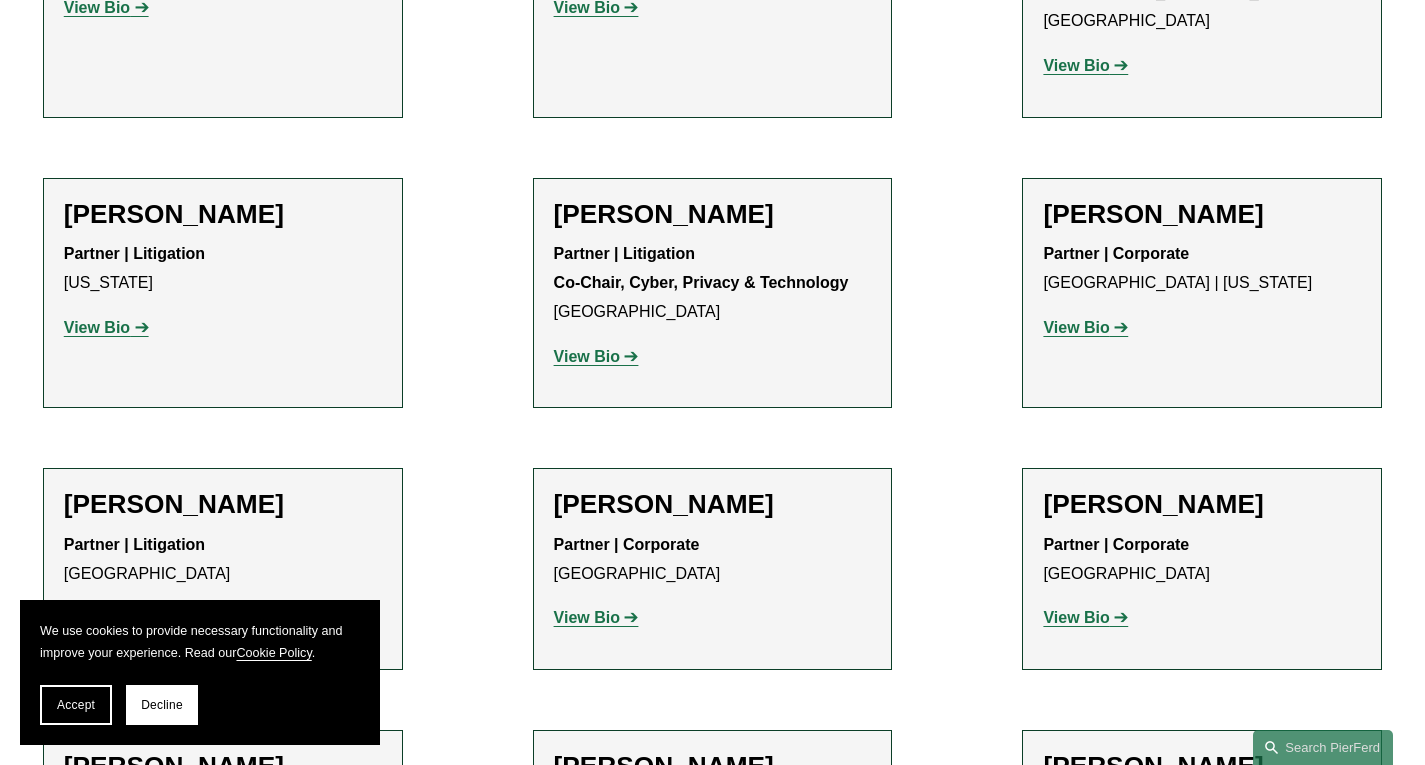 click on "Michael Pierson" 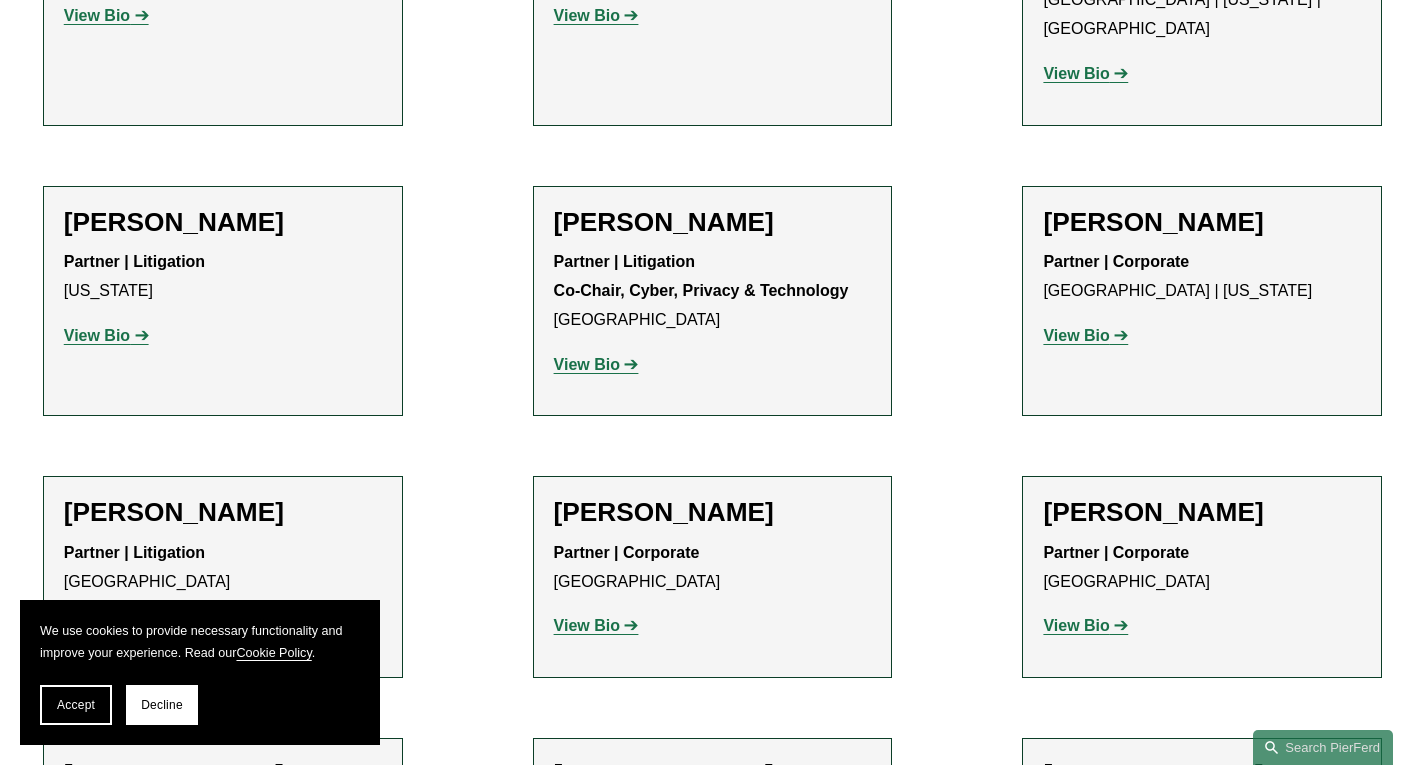 click on "Eric J. Peterman" 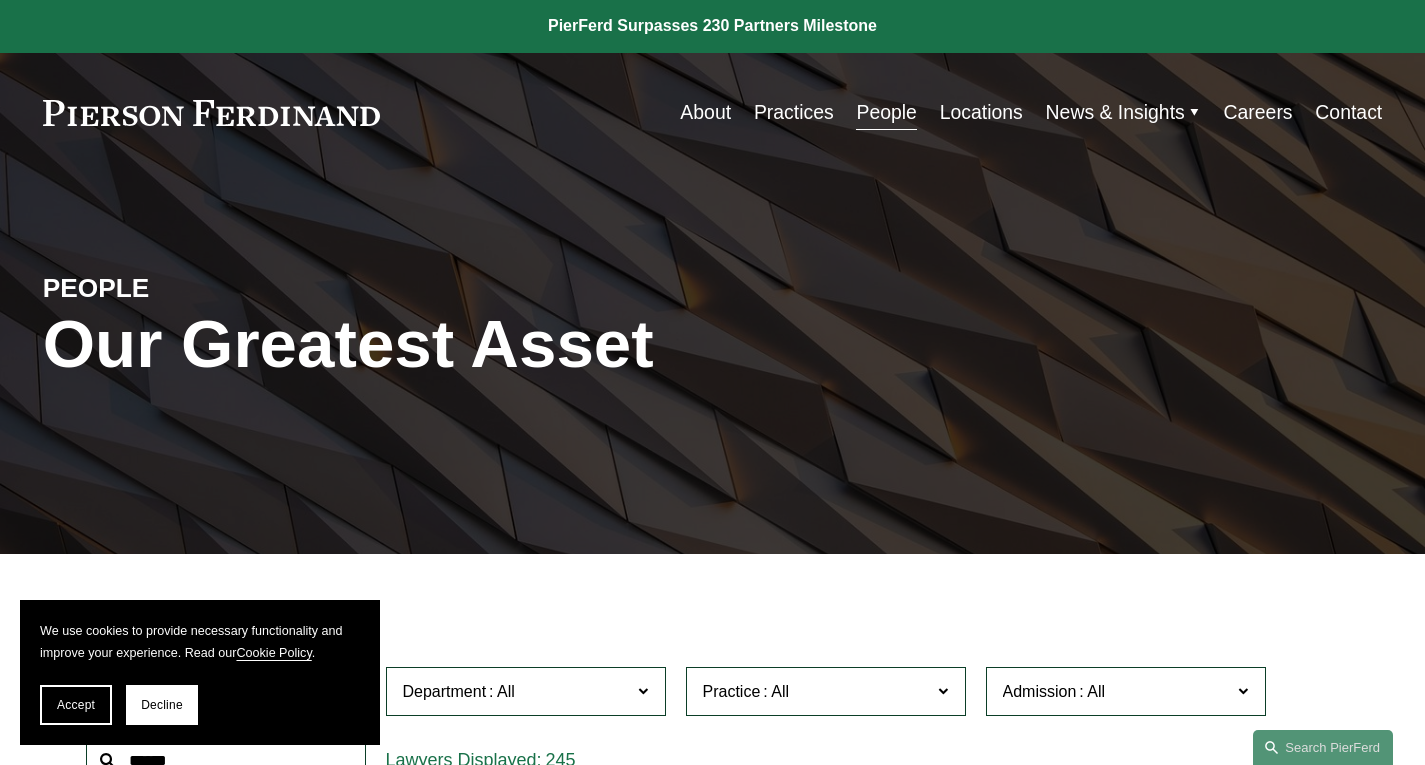 scroll, scrollTop: 7, scrollLeft: 0, axis: vertical 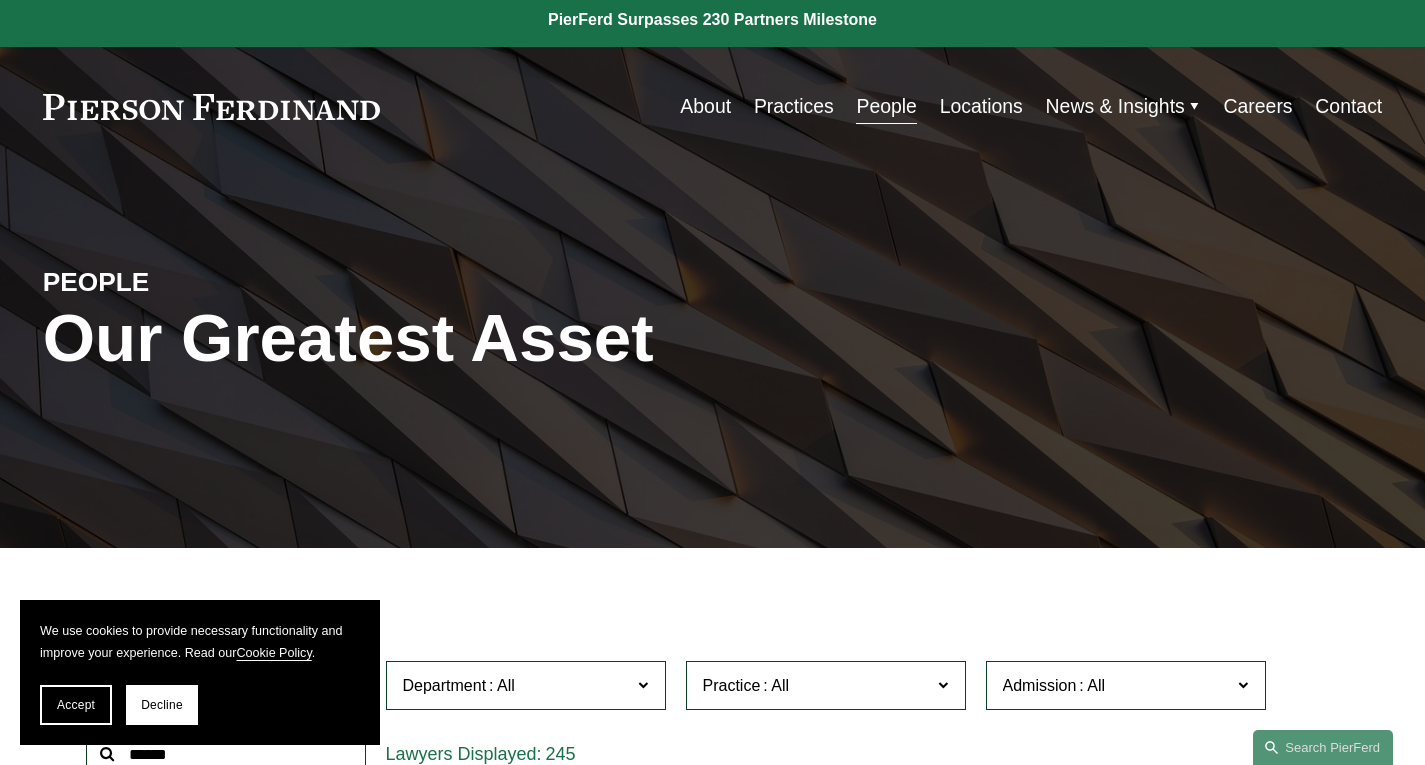 click on "Our Greatest Asset" at bounding box center (489, 343) 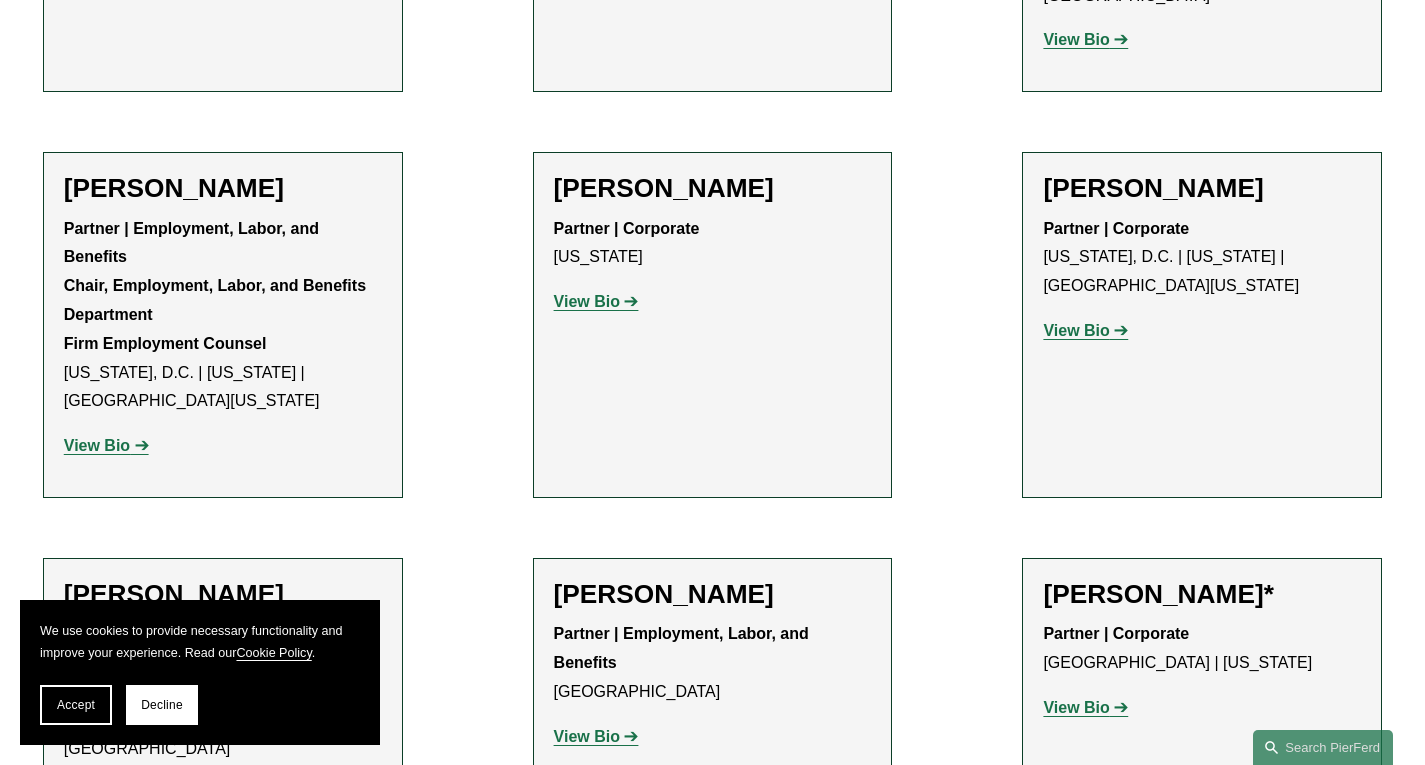 click on "View Bio" 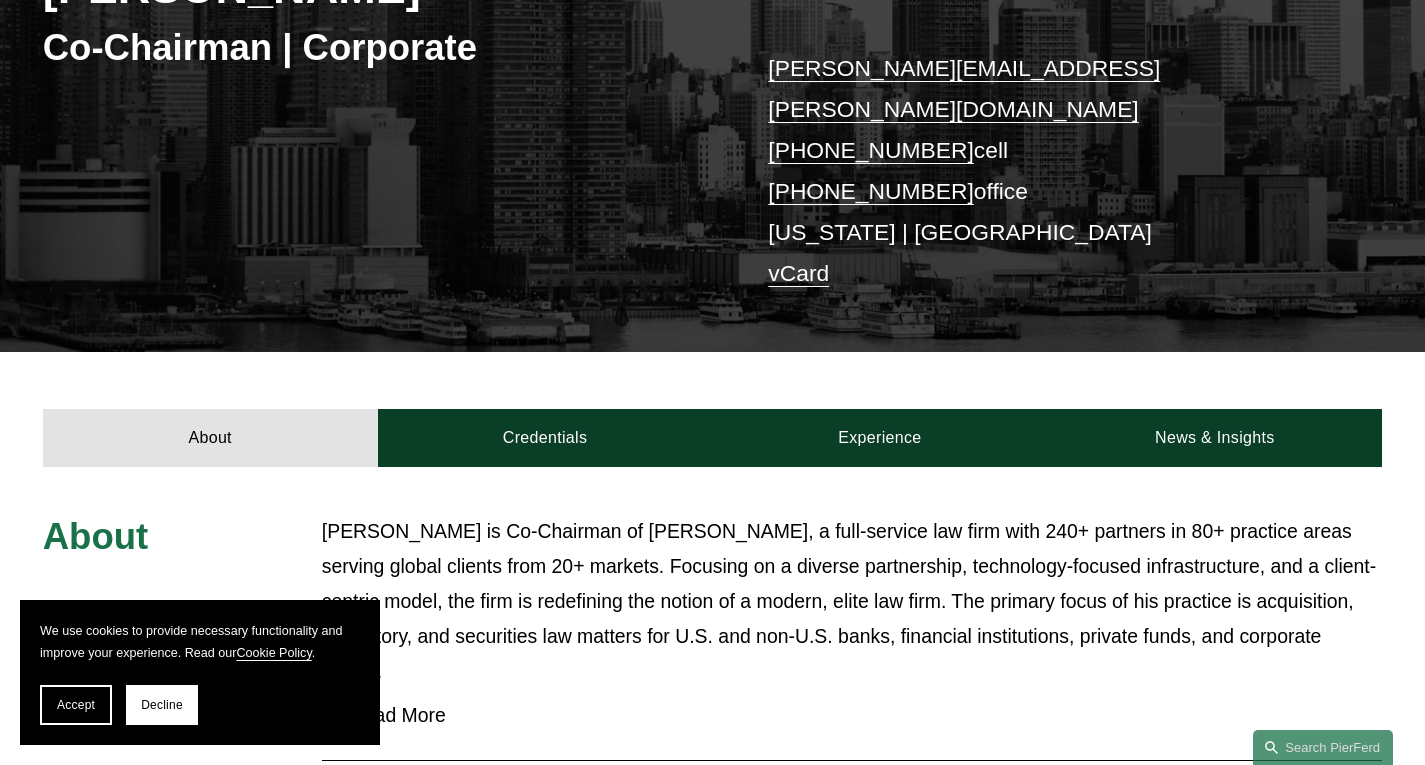 scroll, scrollTop: 373, scrollLeft: 0, axis: vertical 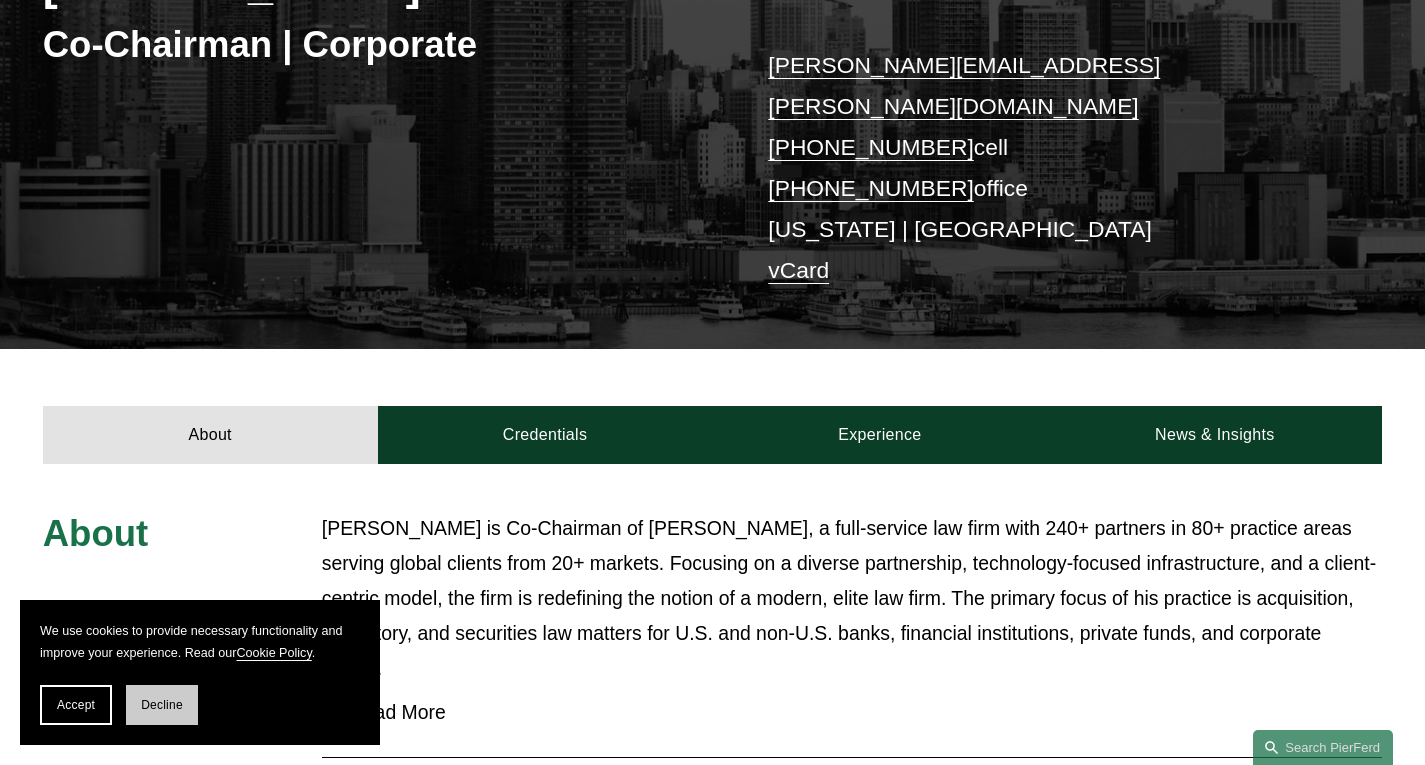 click on "Decline" at bounding box center [162, 705] 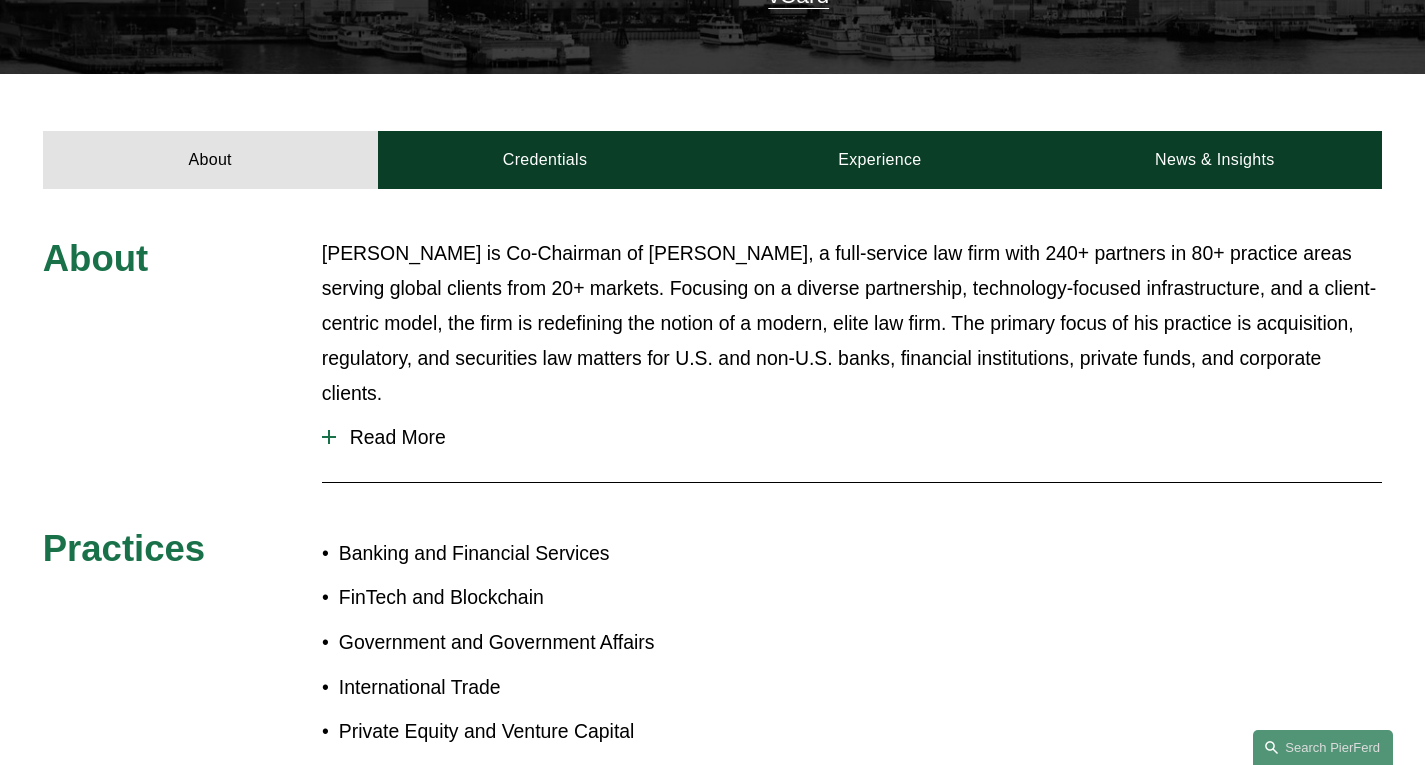 scroll, scrollTop: 413, scrollLeft: 0, axis: vertical 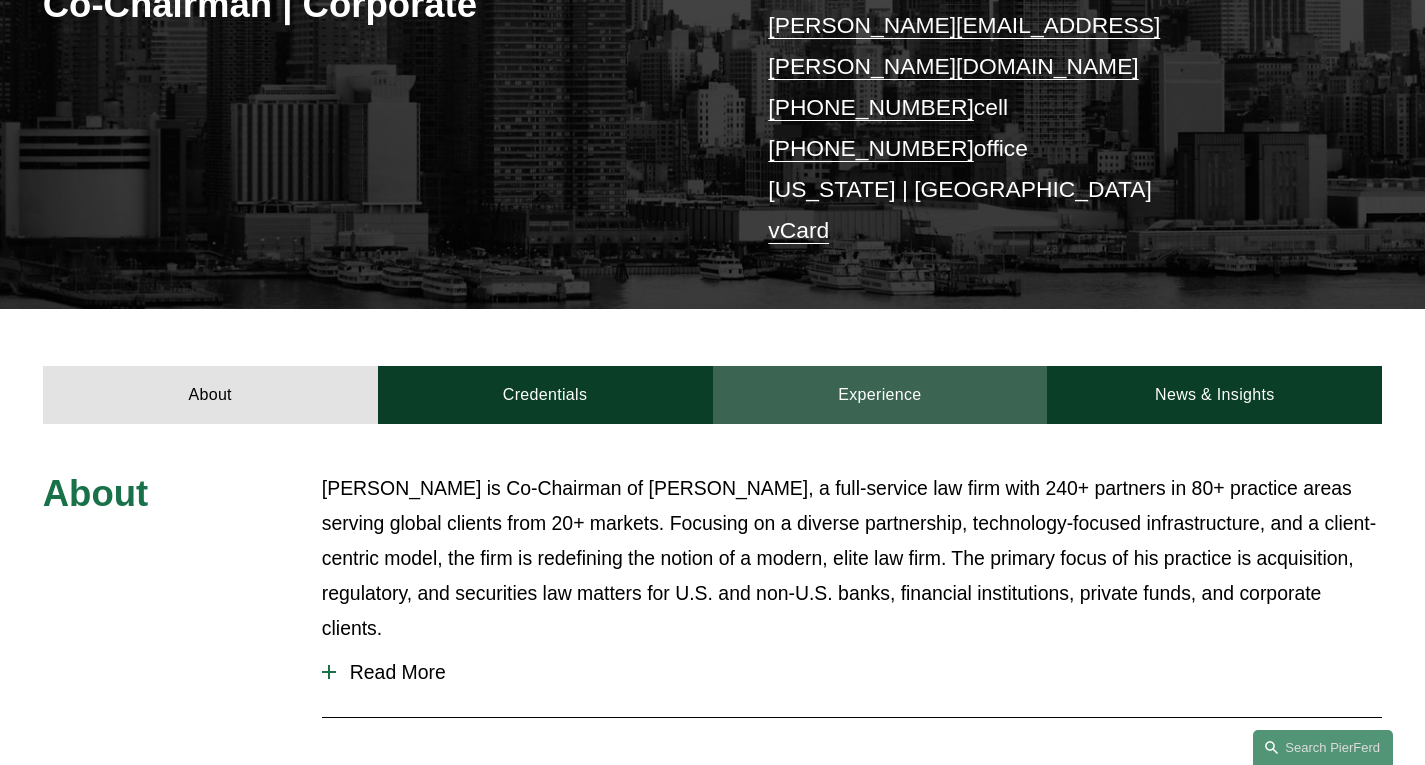 click on "Experience" at bounding box center [880, 395] 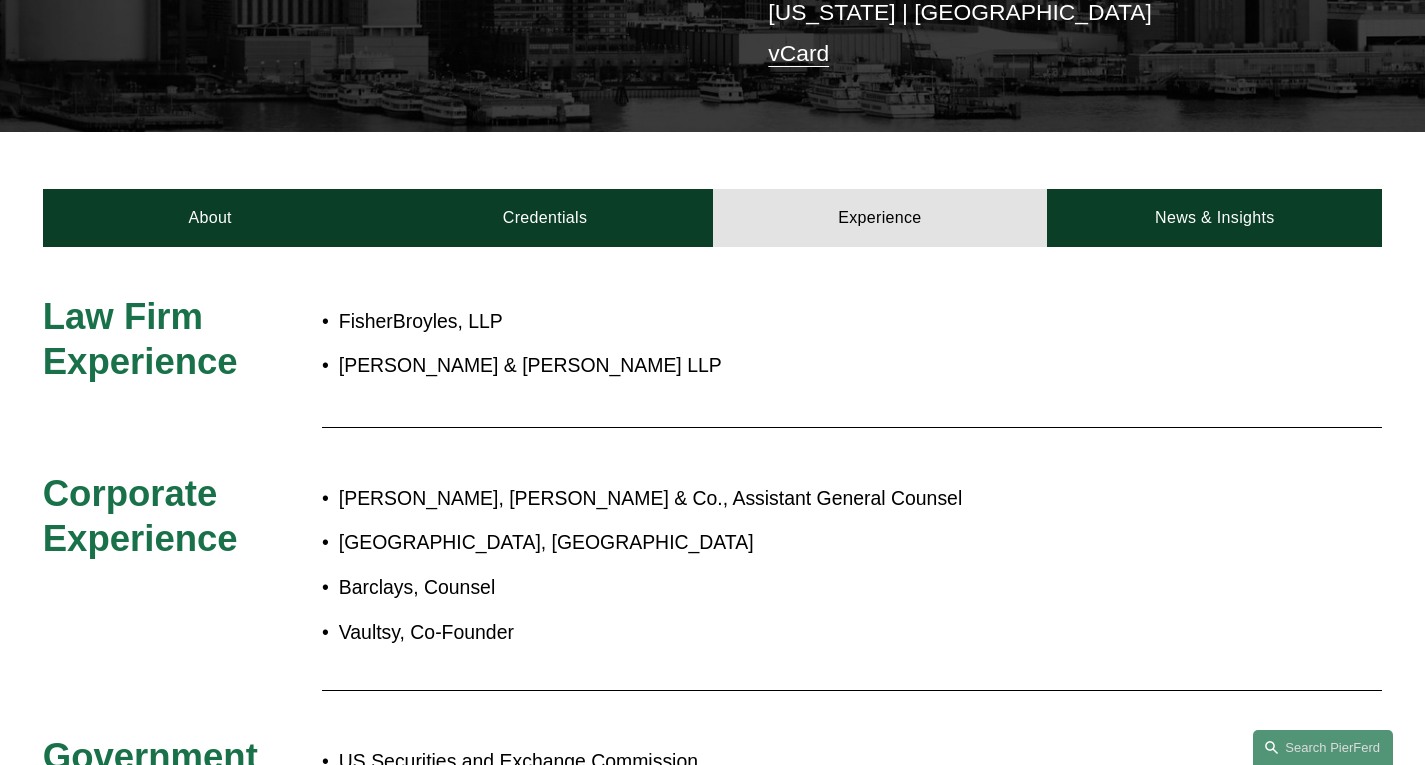 scroll, scrollTop: 347, scrollLeft: 0, axis: vertical 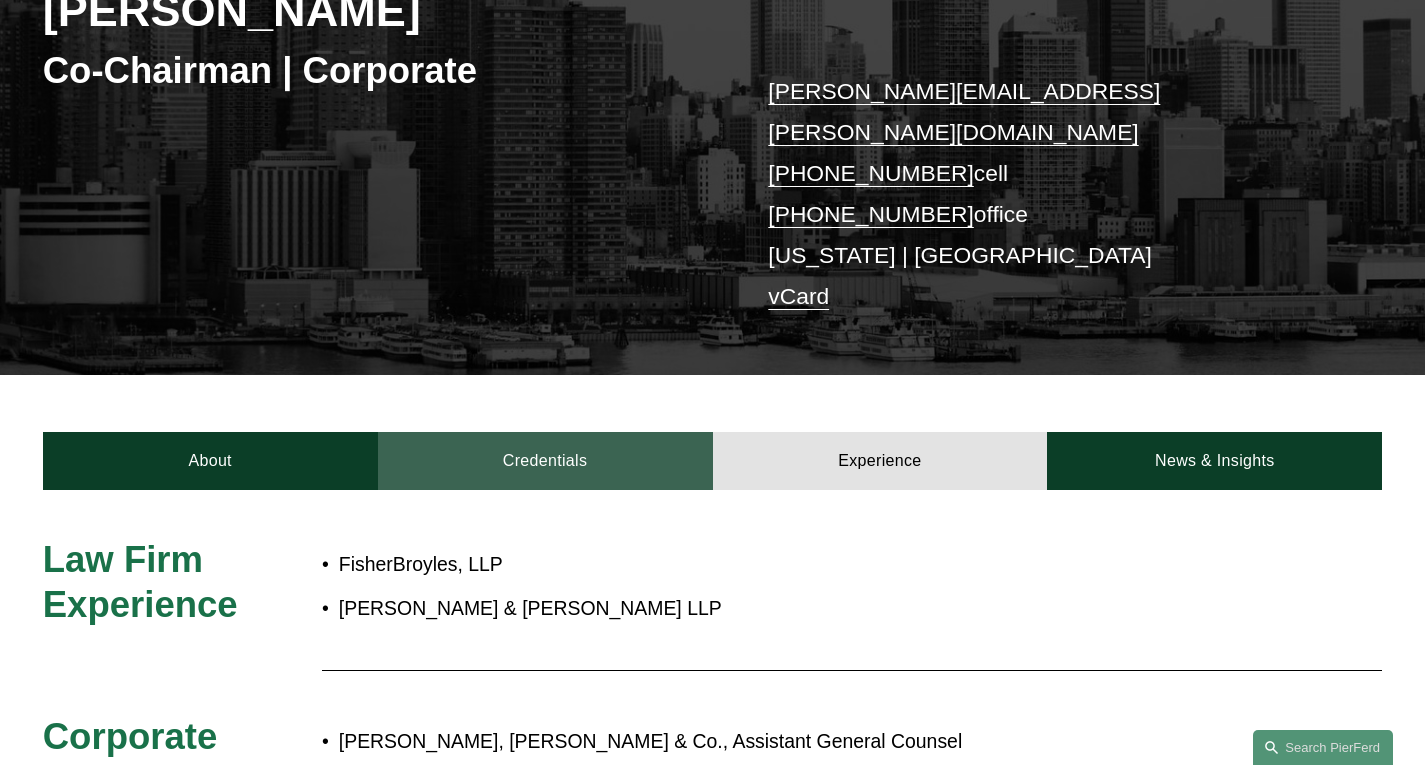 click on "Credentials" at bounding box center (545, 461) 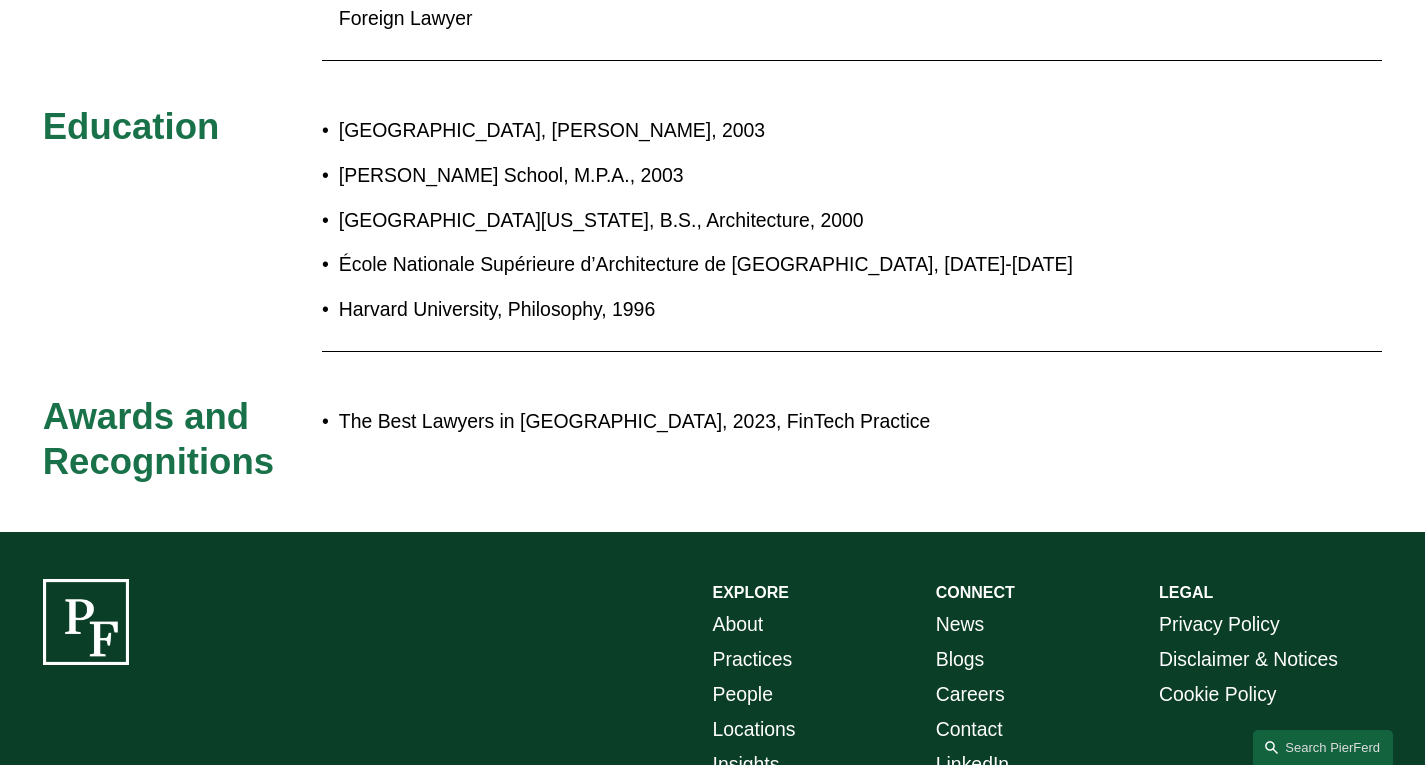 scroll, scrollTop: 979, scrollLeft: 0, axis: vertical 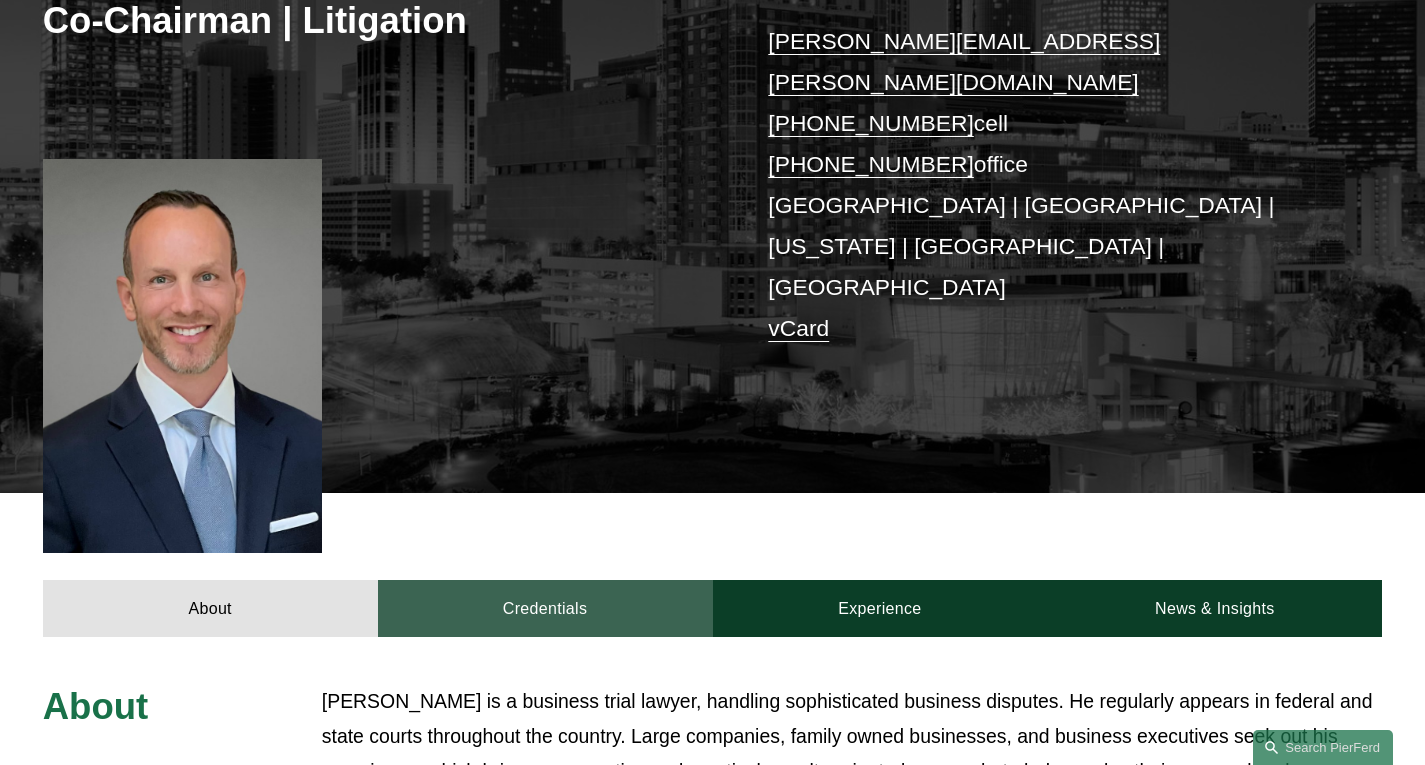 click on "Credentials" at bounding box center [545, 609] 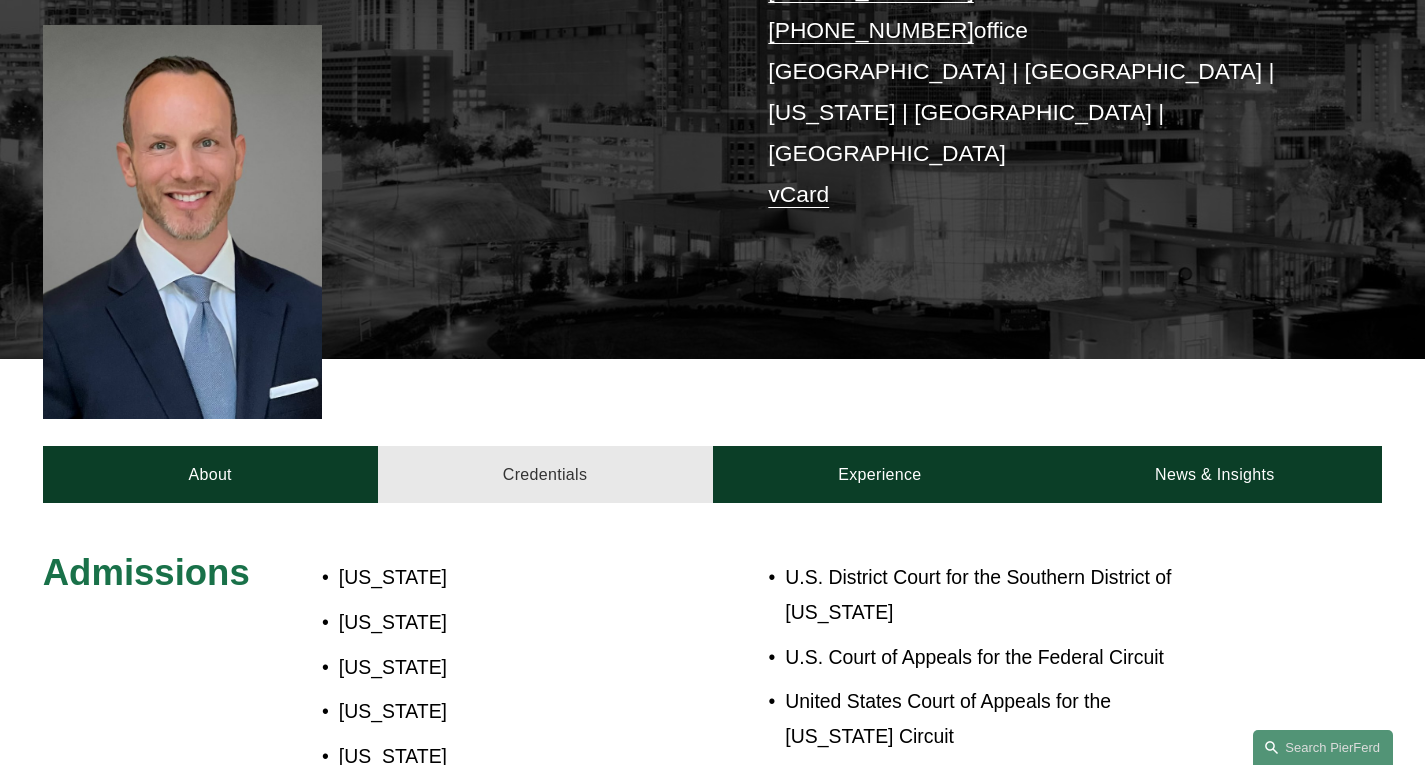 scroll, scrollTop: 527, scrollLeft: 0, axis: vertical 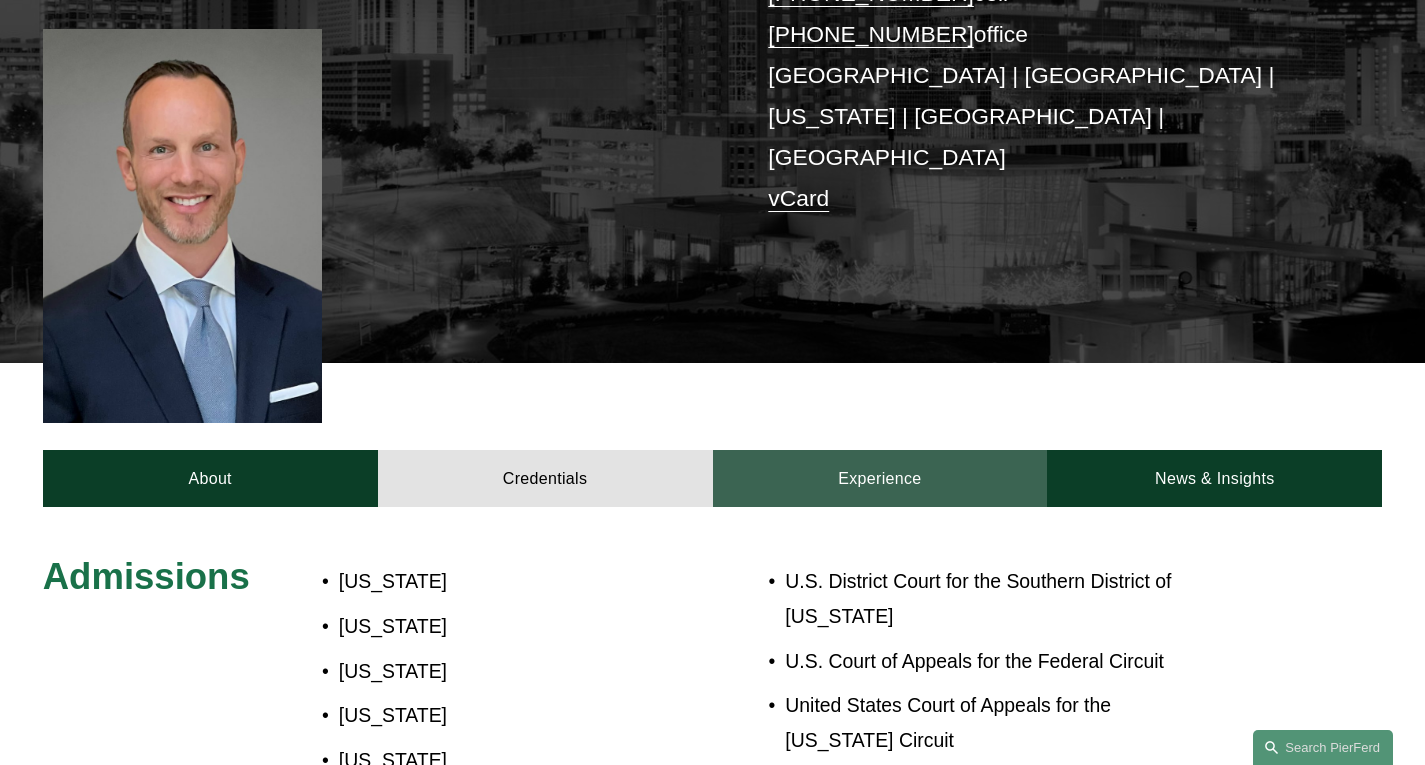 click on "Experience" at bounding box center (880, 479) 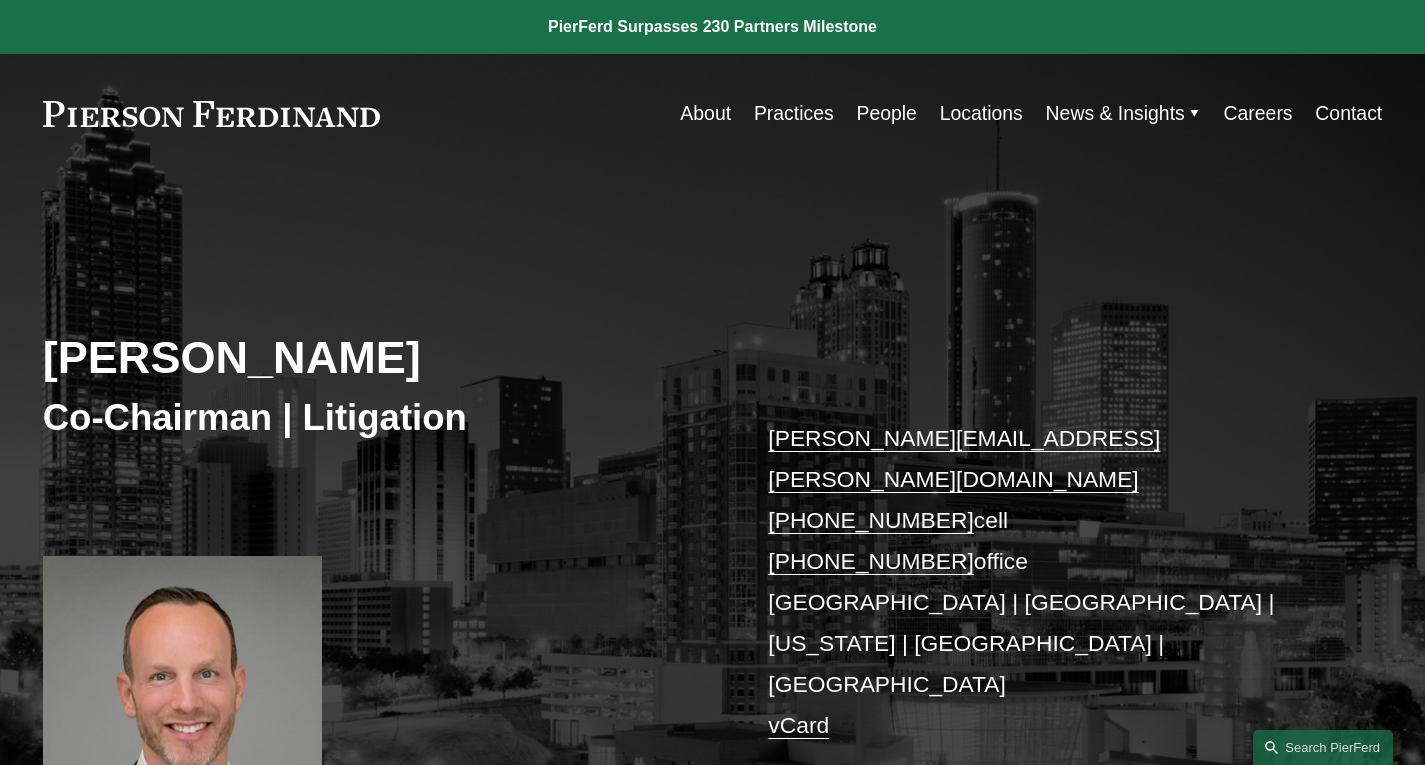 scroll, scrollTop: 1, scrollLeft: 0, axis: vertical 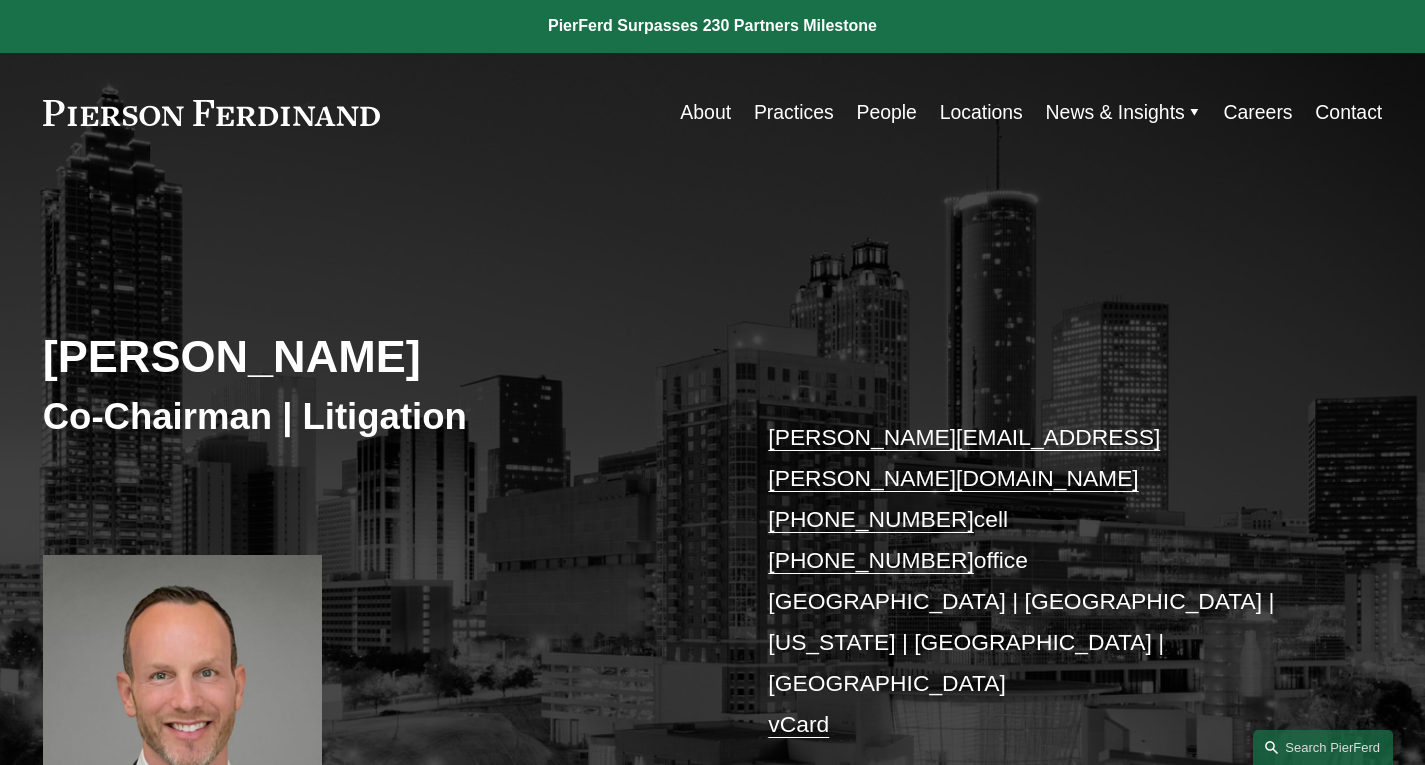 click on "About" at bounding box center [705, 112] 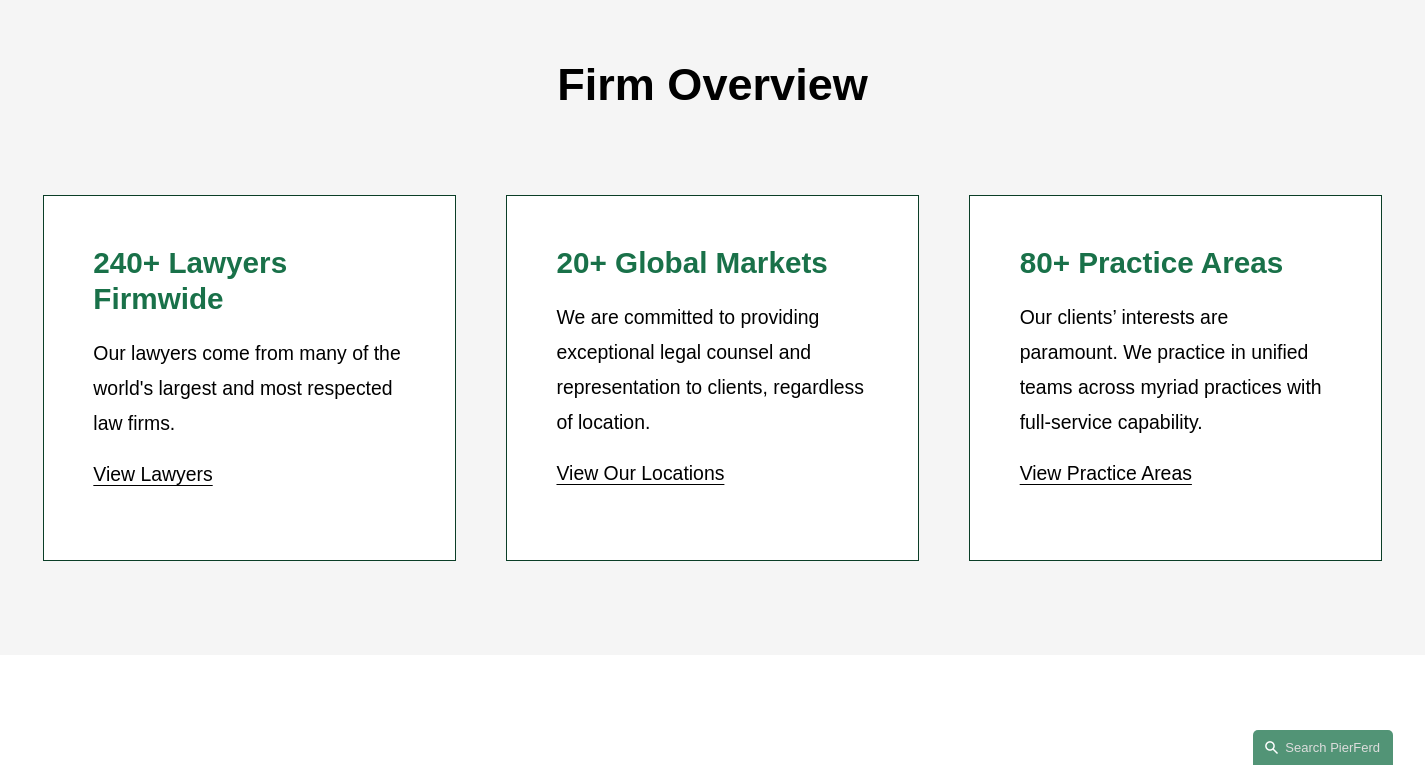 scroll, scrollTop: 1698, scrollLeft: 0, axis: vertical 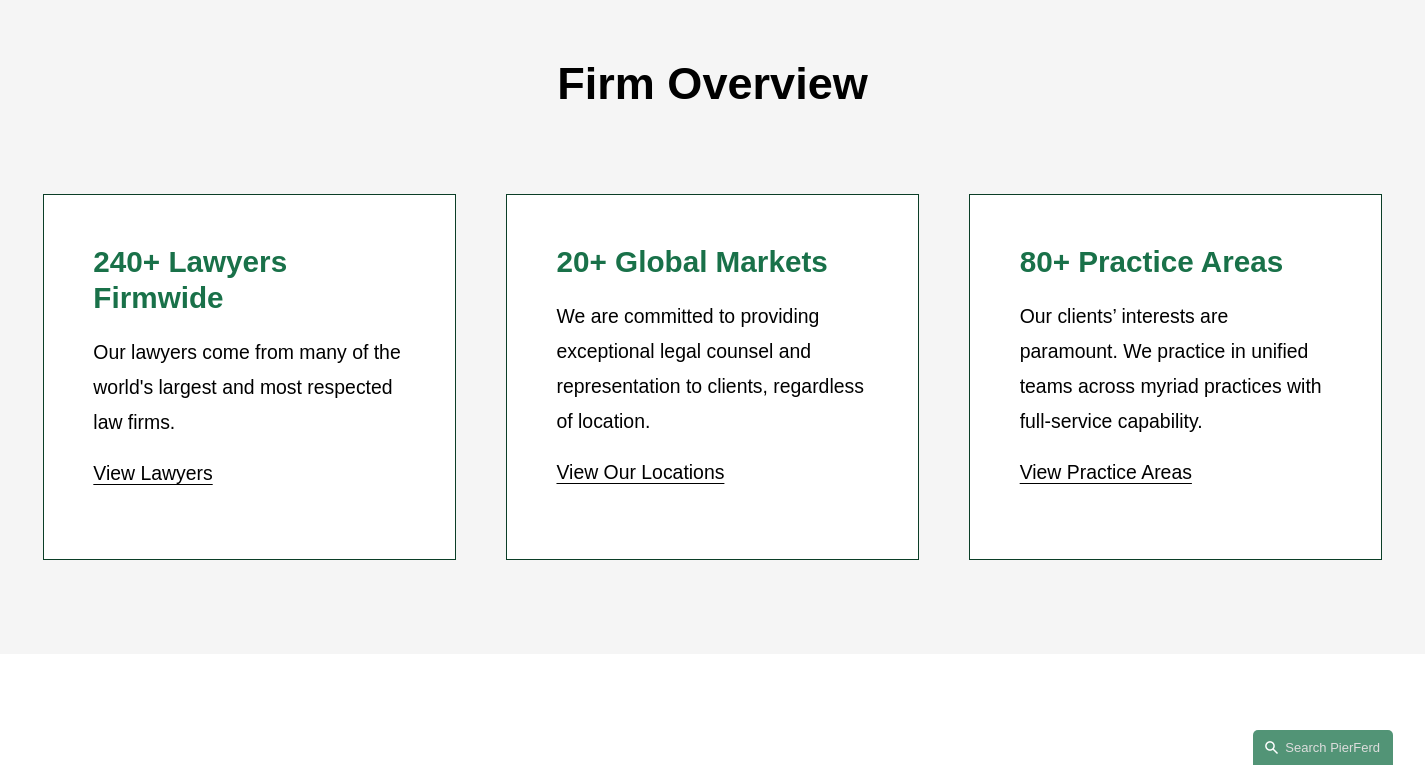 click on "View Lawyers" 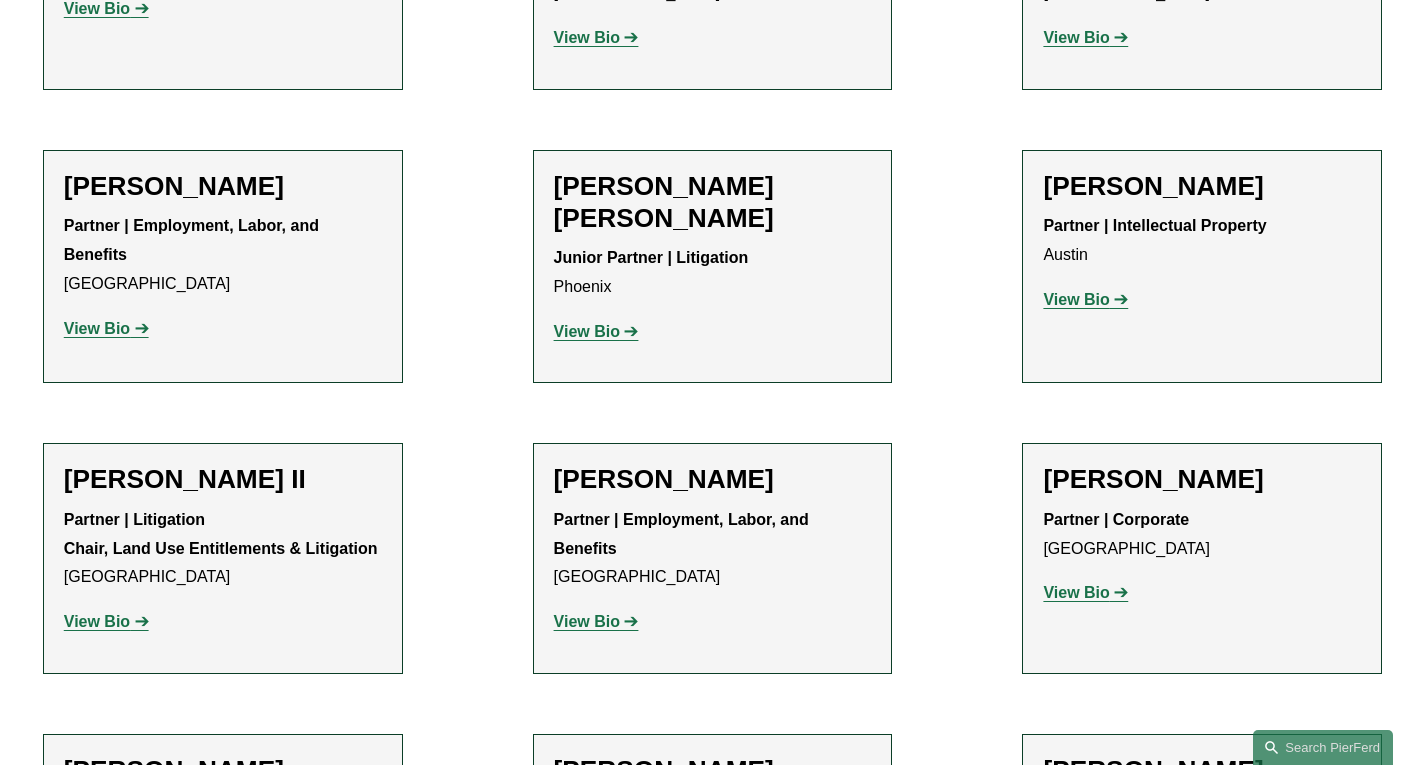 scroll, scrollTop: 1889, scrollLeft: 0, axis: vertical 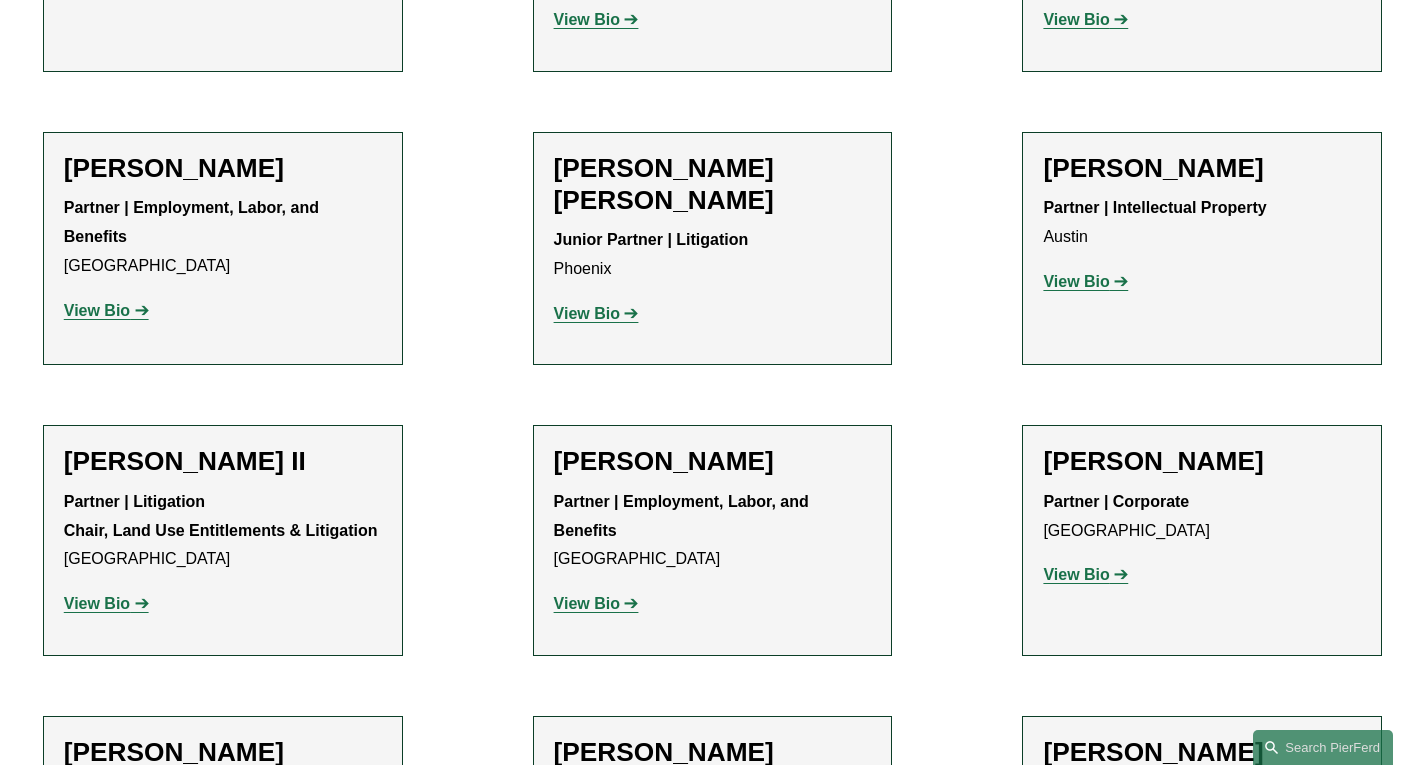 click on "McCall K. Bauersfeld
Junior Partner | Litigation Phoenix View Bio Location: Phoenix; Department: Litigation; Practice: Arbitration and Mediation; Practice: Civil Pretrial and Trial Services; Practice: Commercial Litigation; Practice: Litigation and Risk Management; Practice: Real Estate; Practice: Transactional Liability Insurance; Bar Admission: Texas; Bar Admission: Arizona" 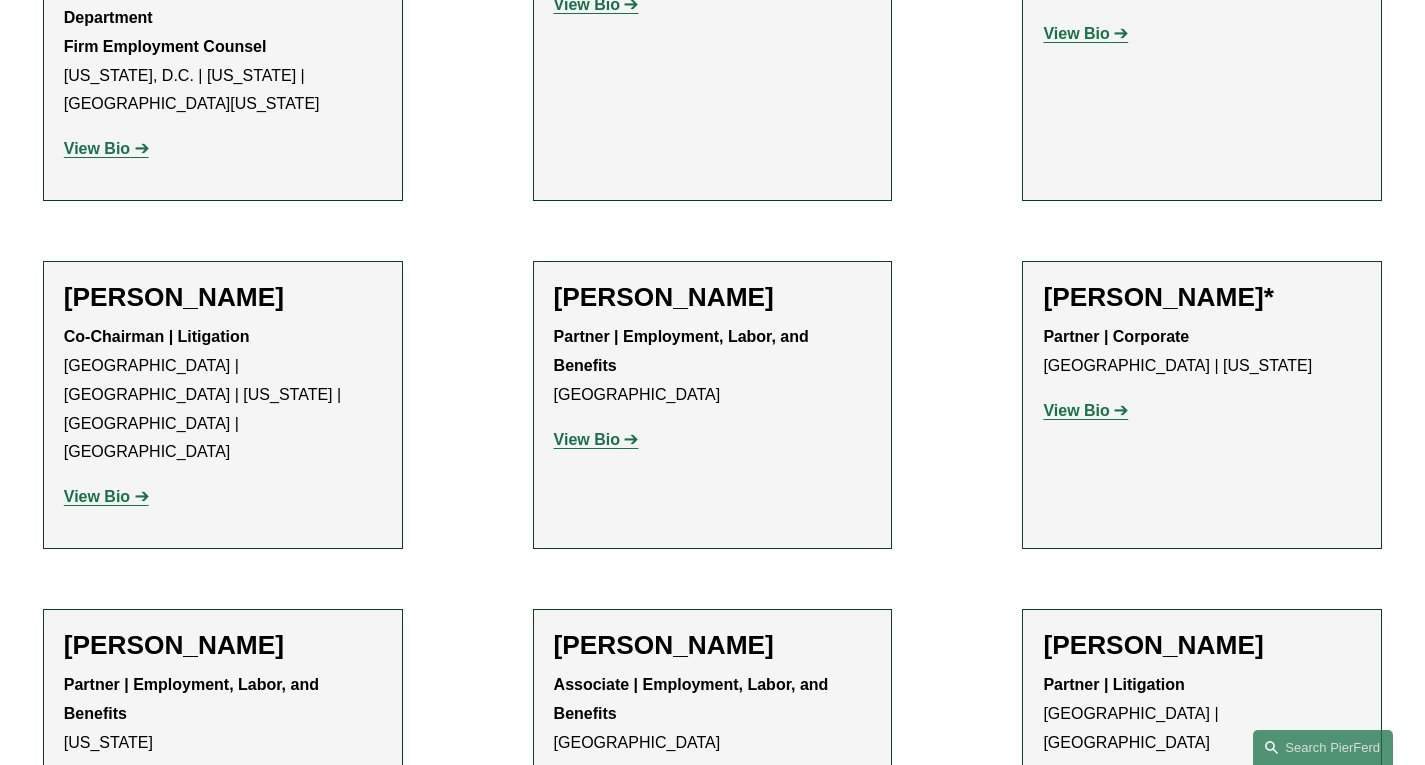 scroll, scrollTop: 7823, scrollLeft: 0, axis: vertical 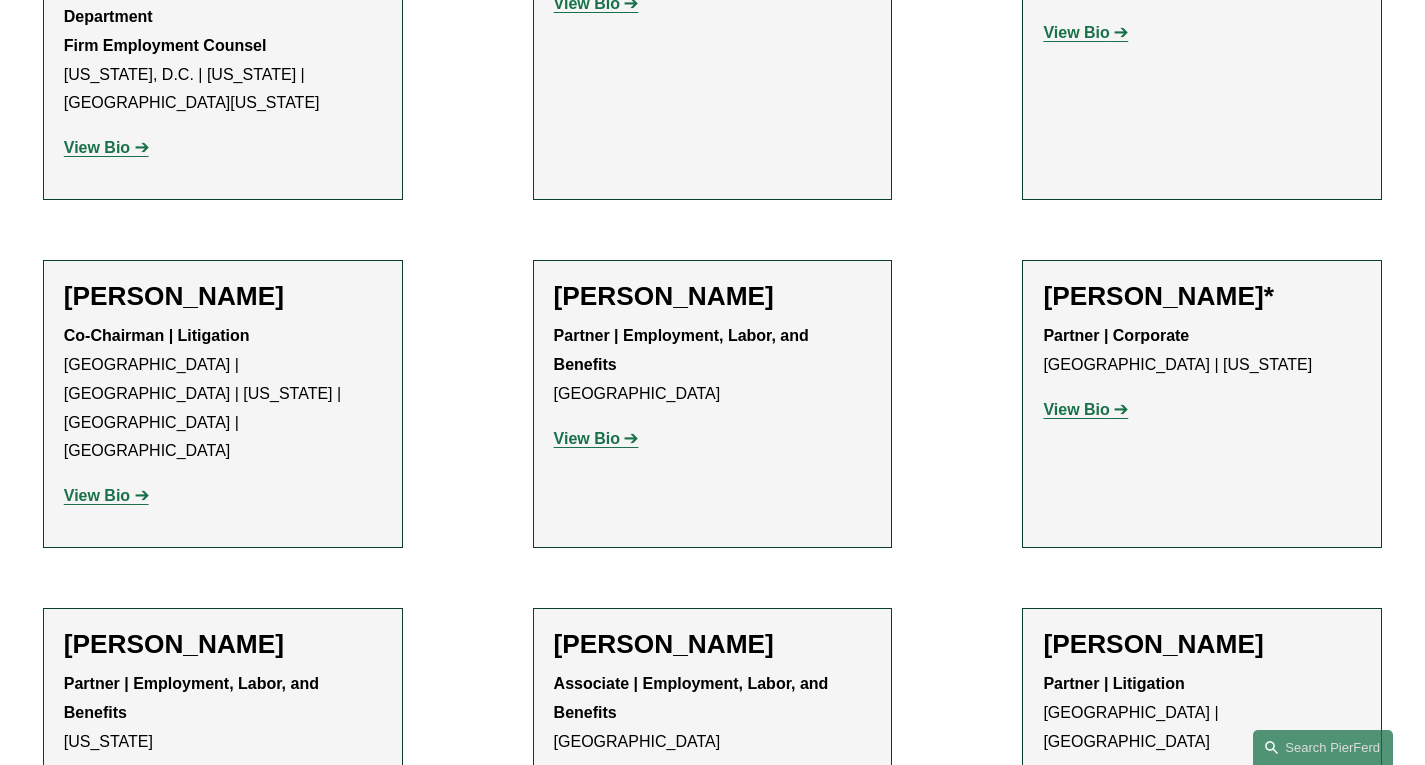 click on "View Bio" 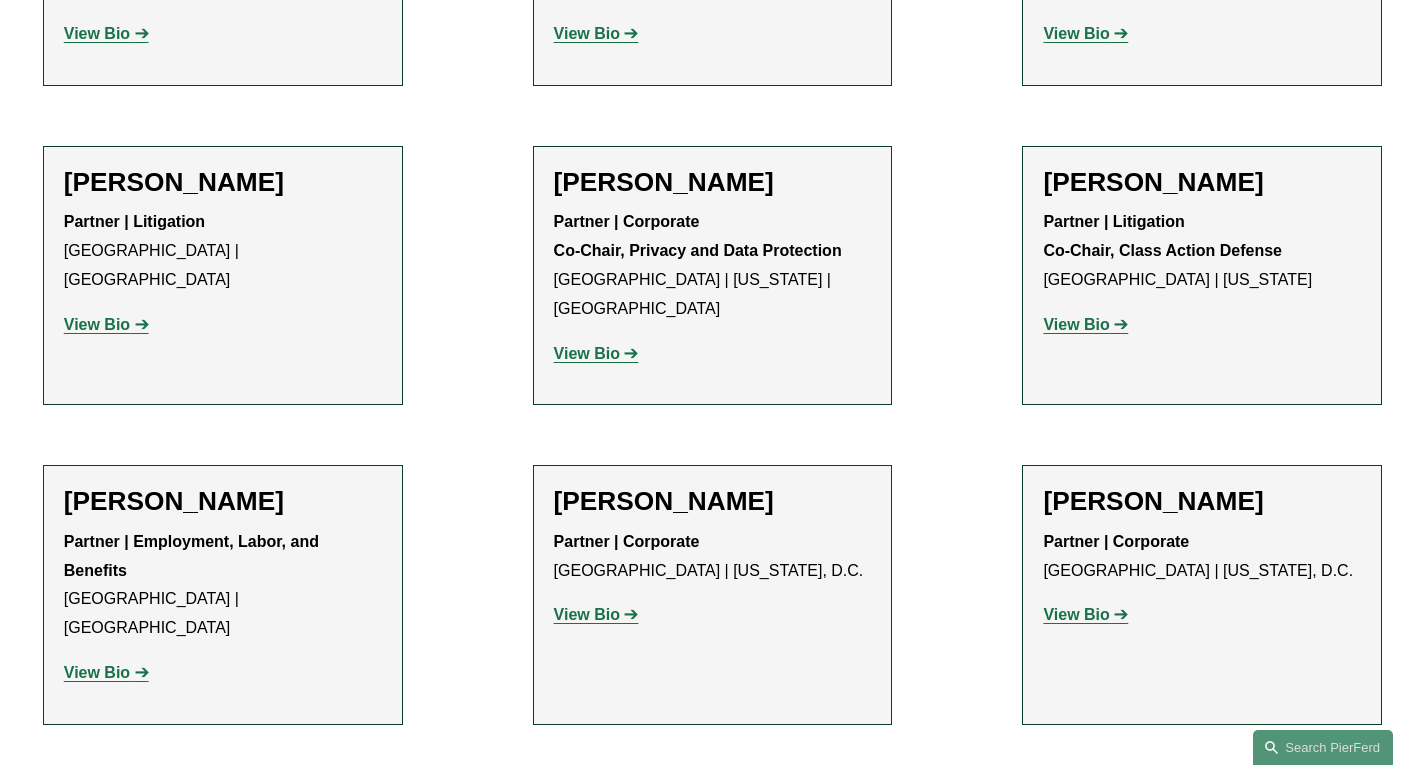 scroll, scrollTop: 15219, scrollLeft: 0, axis: vertical 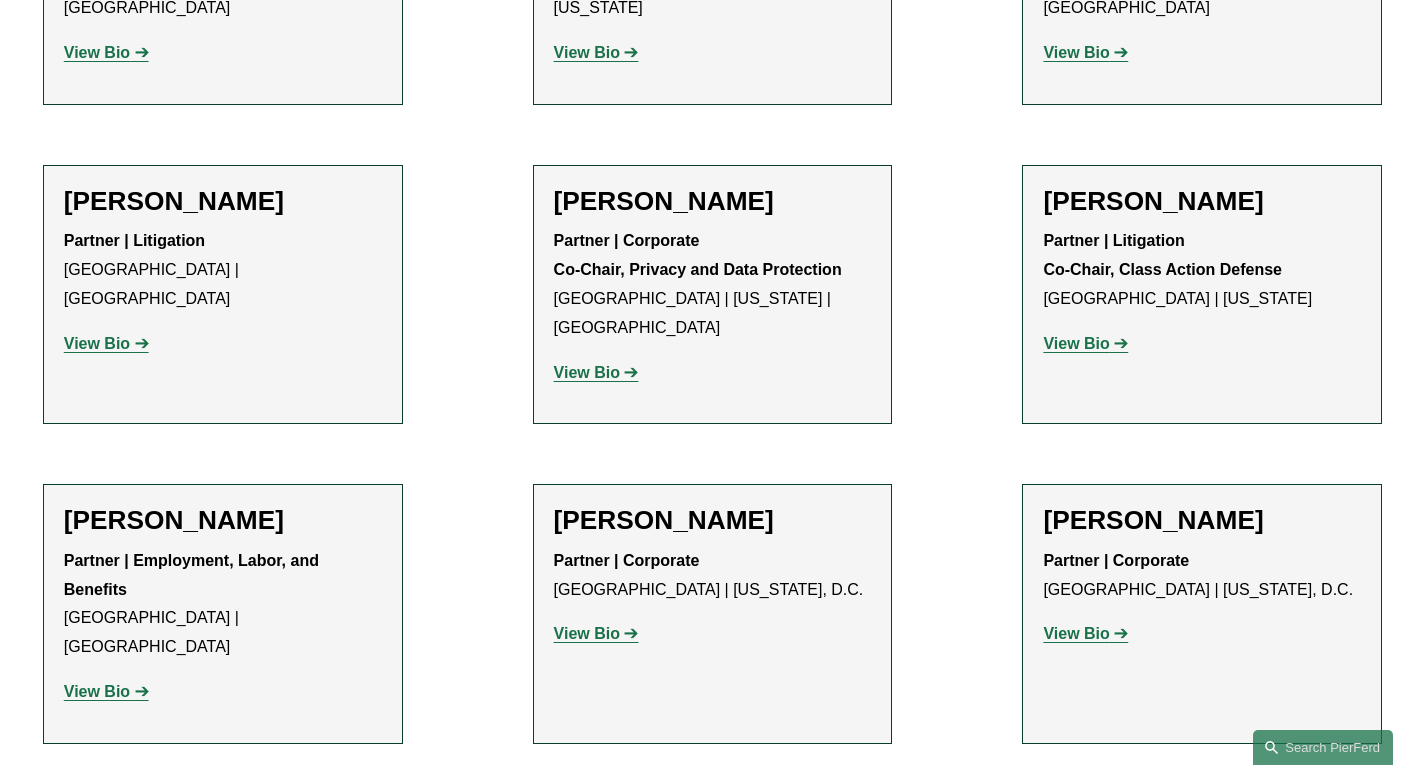 click on "View Bio" 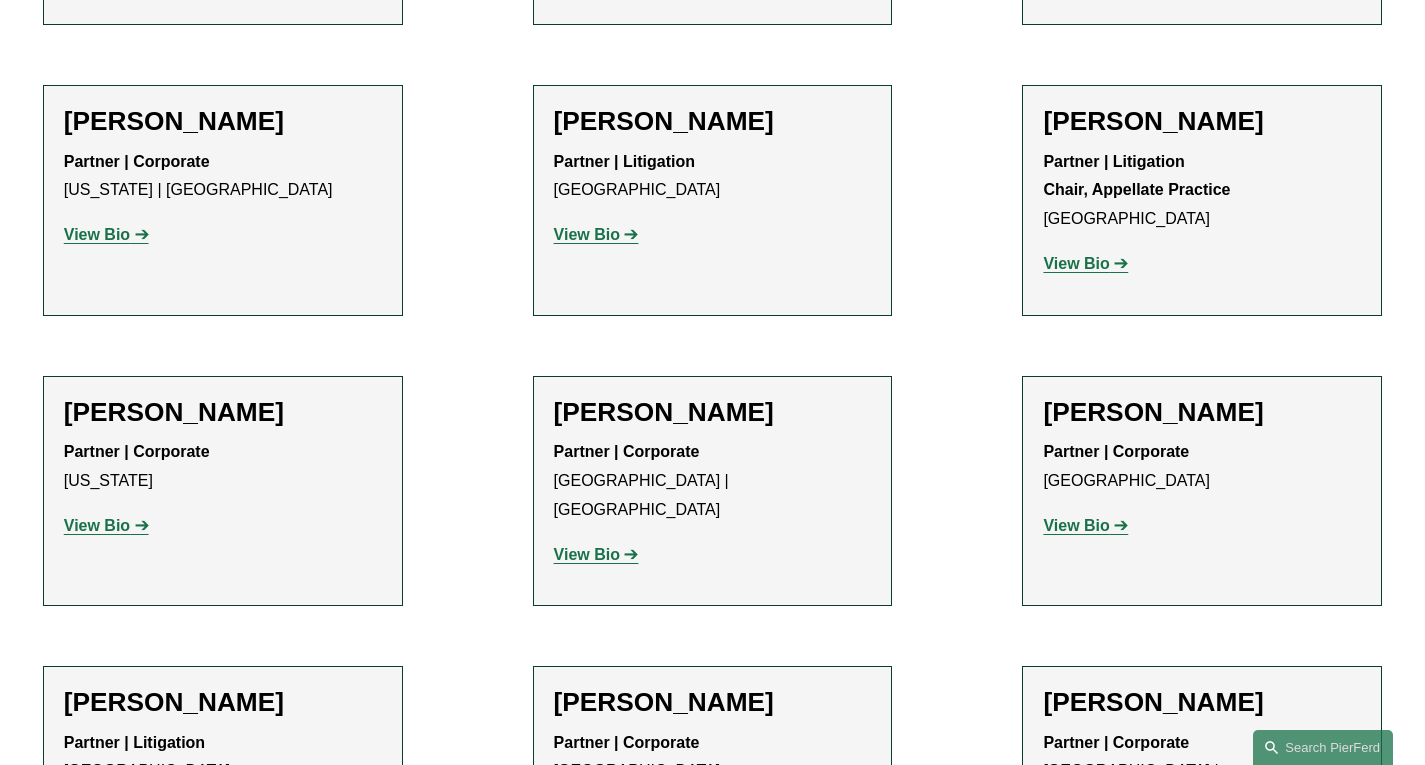scroll, scrollTop: 23492, scrollLeft: 0, axis: vertical 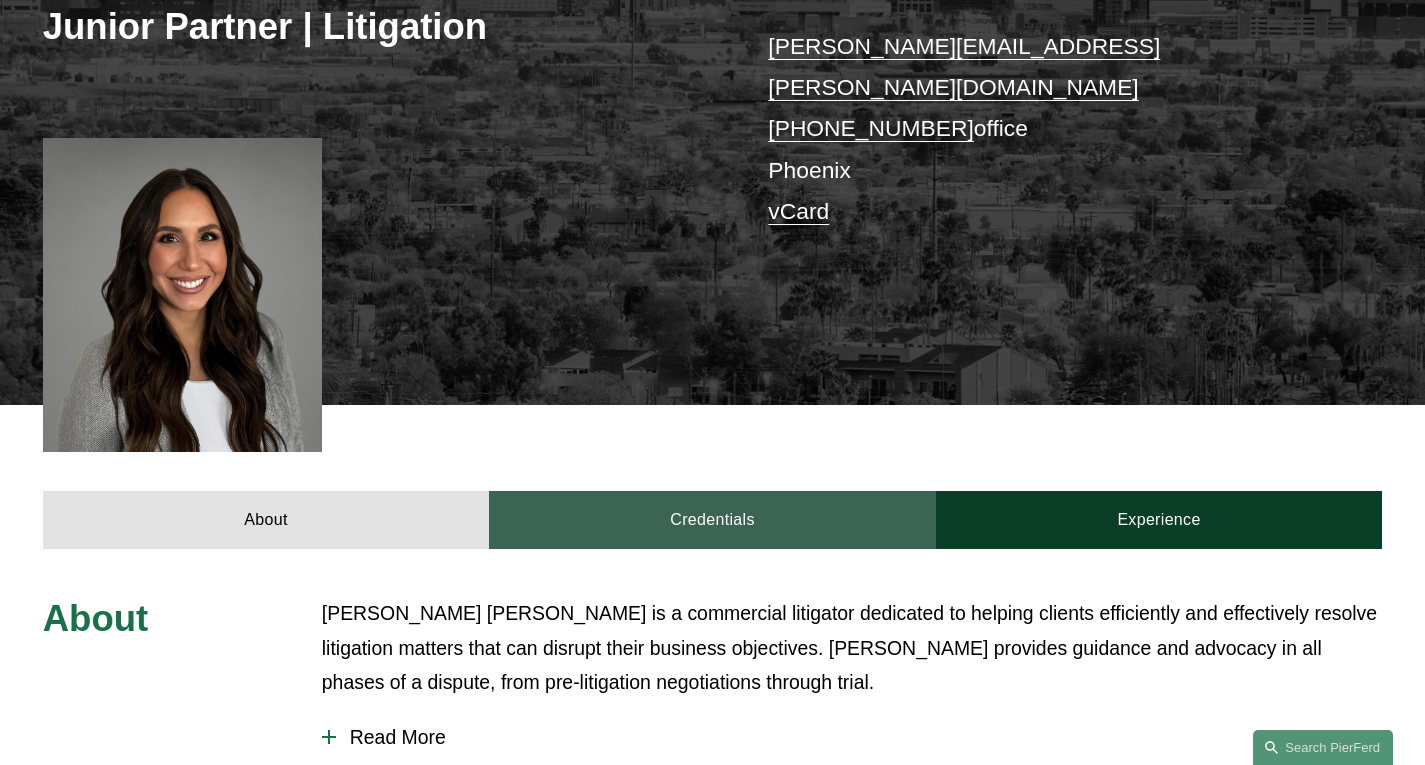 click on "Credentials" at bounding box center [712, 520] 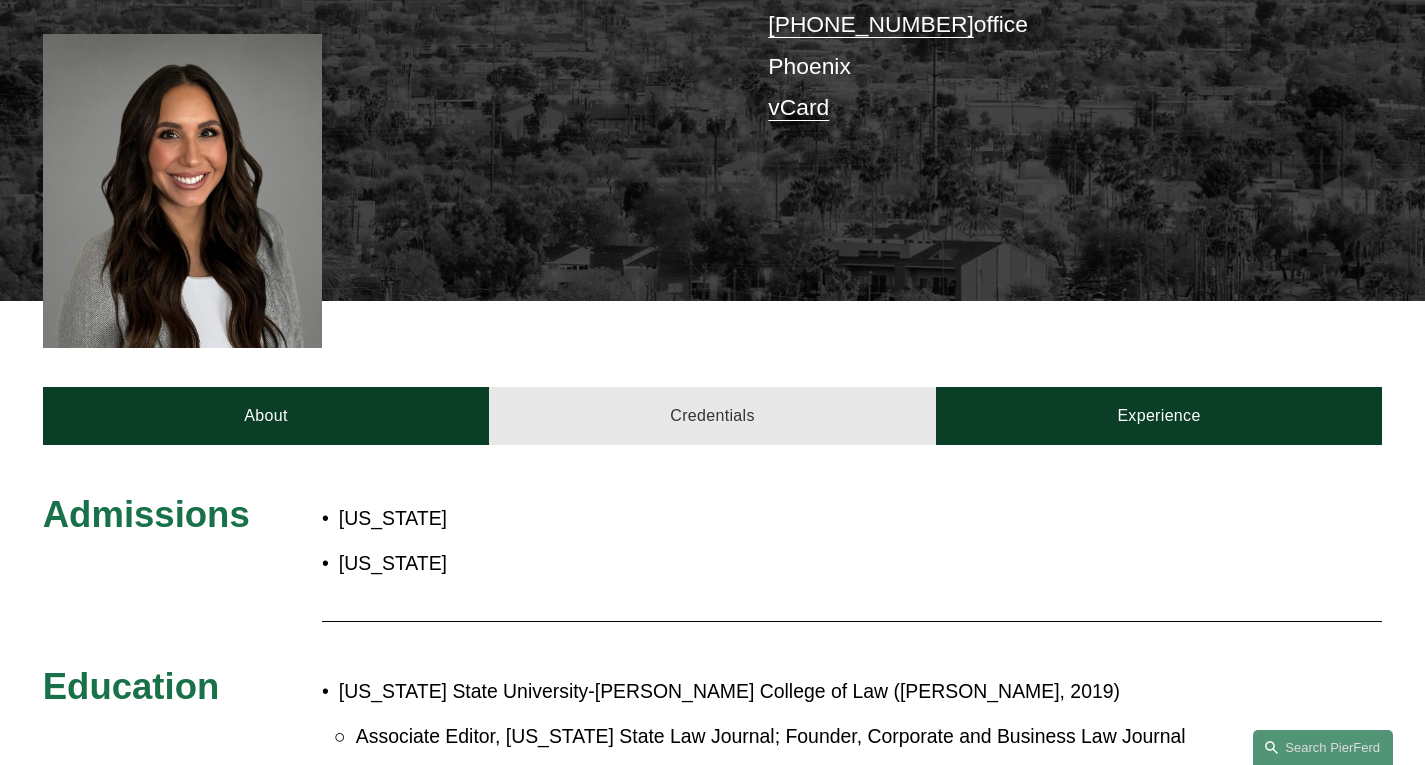 scroll, scrollTop: 537, scrollLeft: 0, axis: vertical 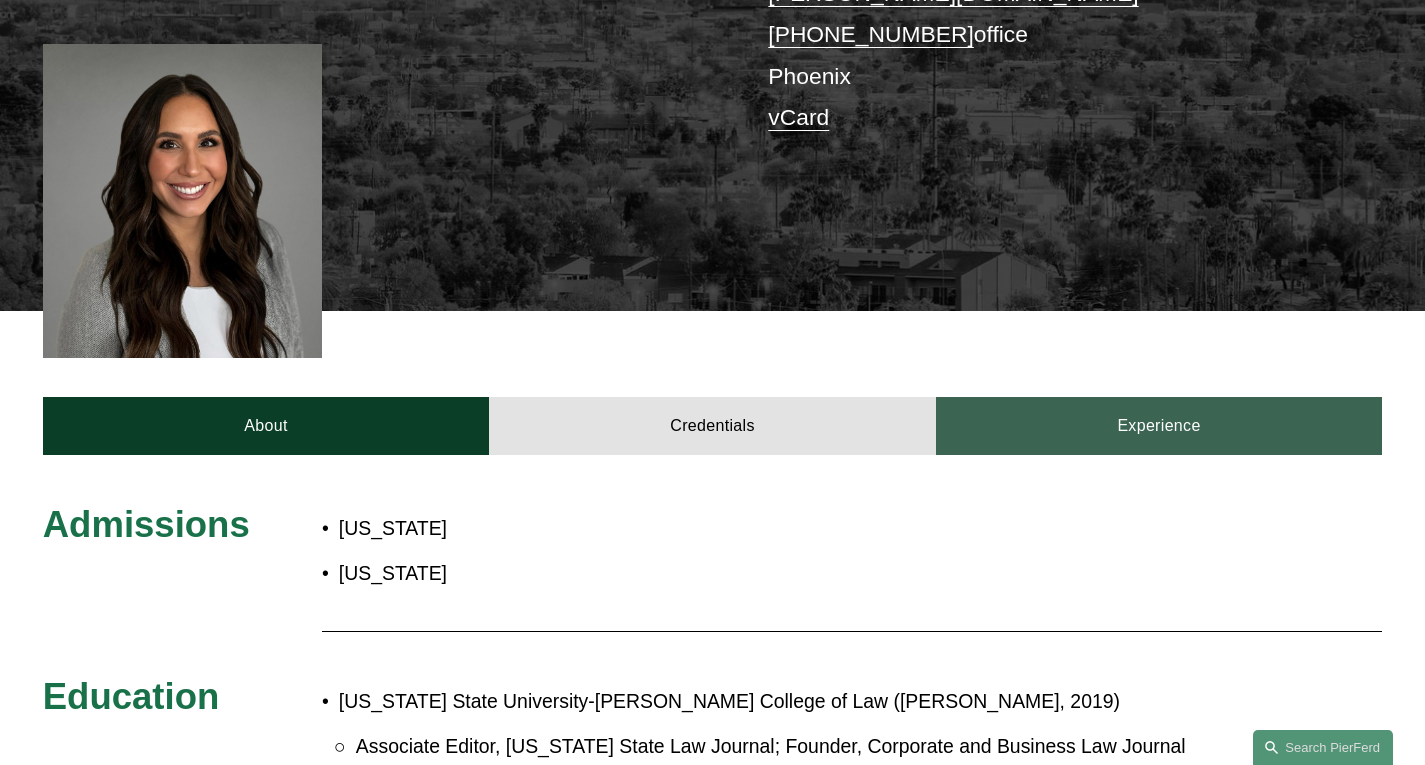 click on "Experience" at bounding box center [1159, 426] 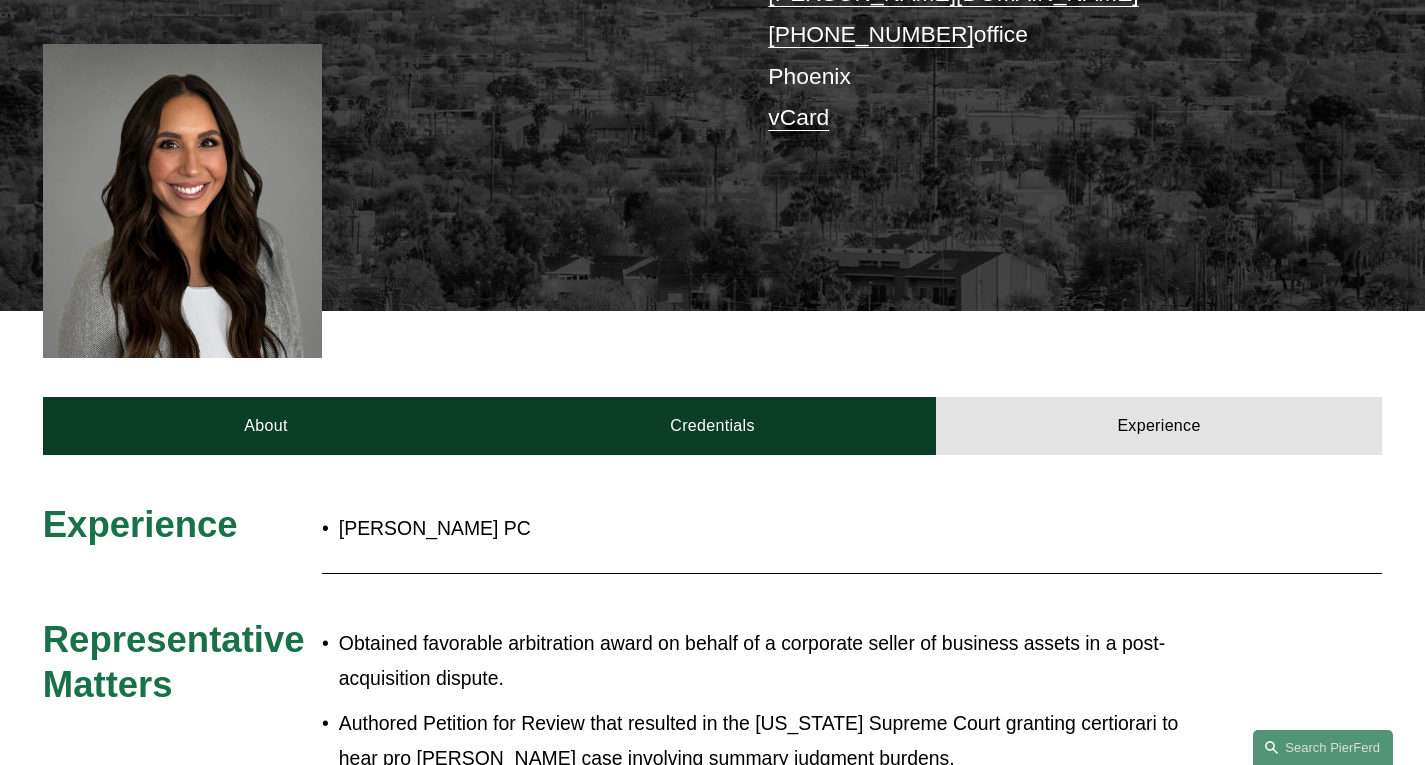 scroll, scrollTop: 539, scrollLeft: 0, axis: vertical 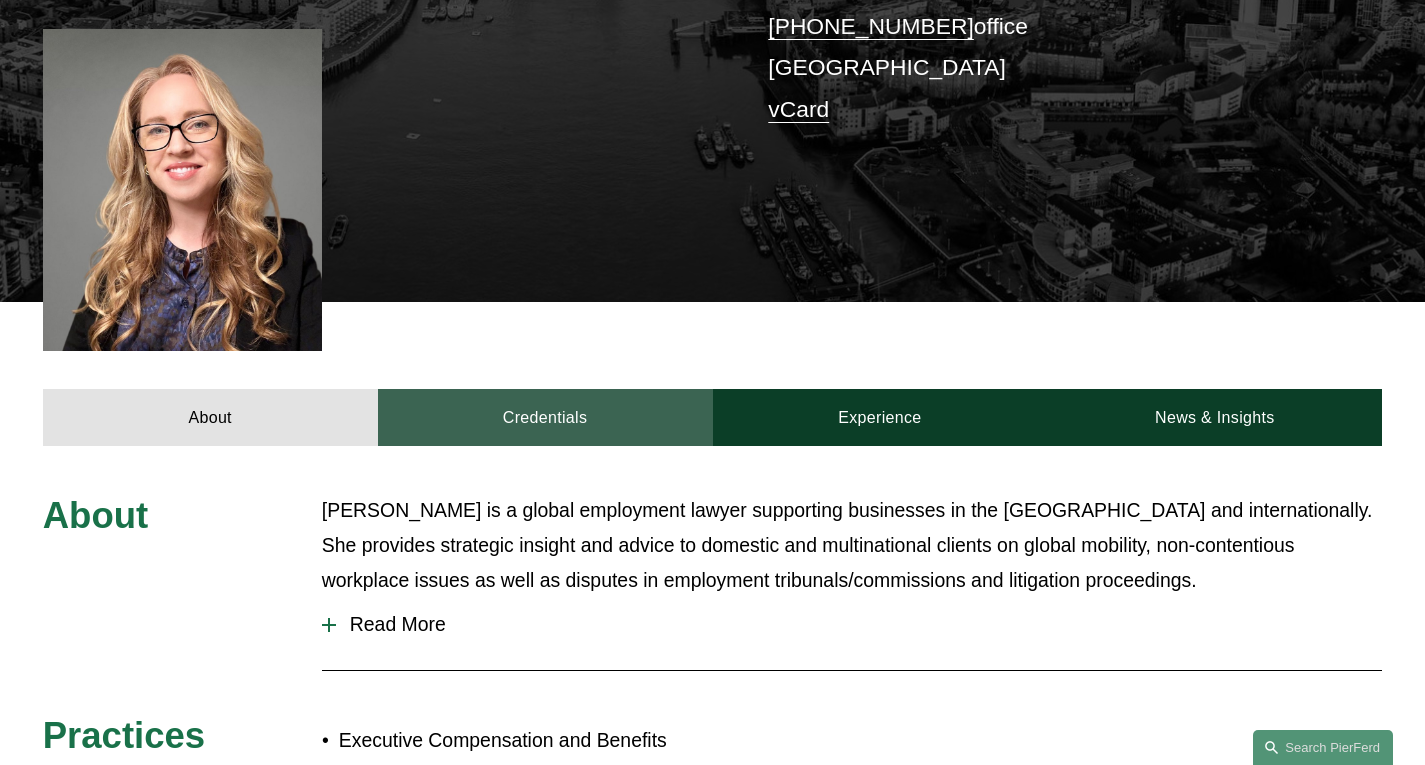 click on "Credentials" at bounding box center [545, 418] 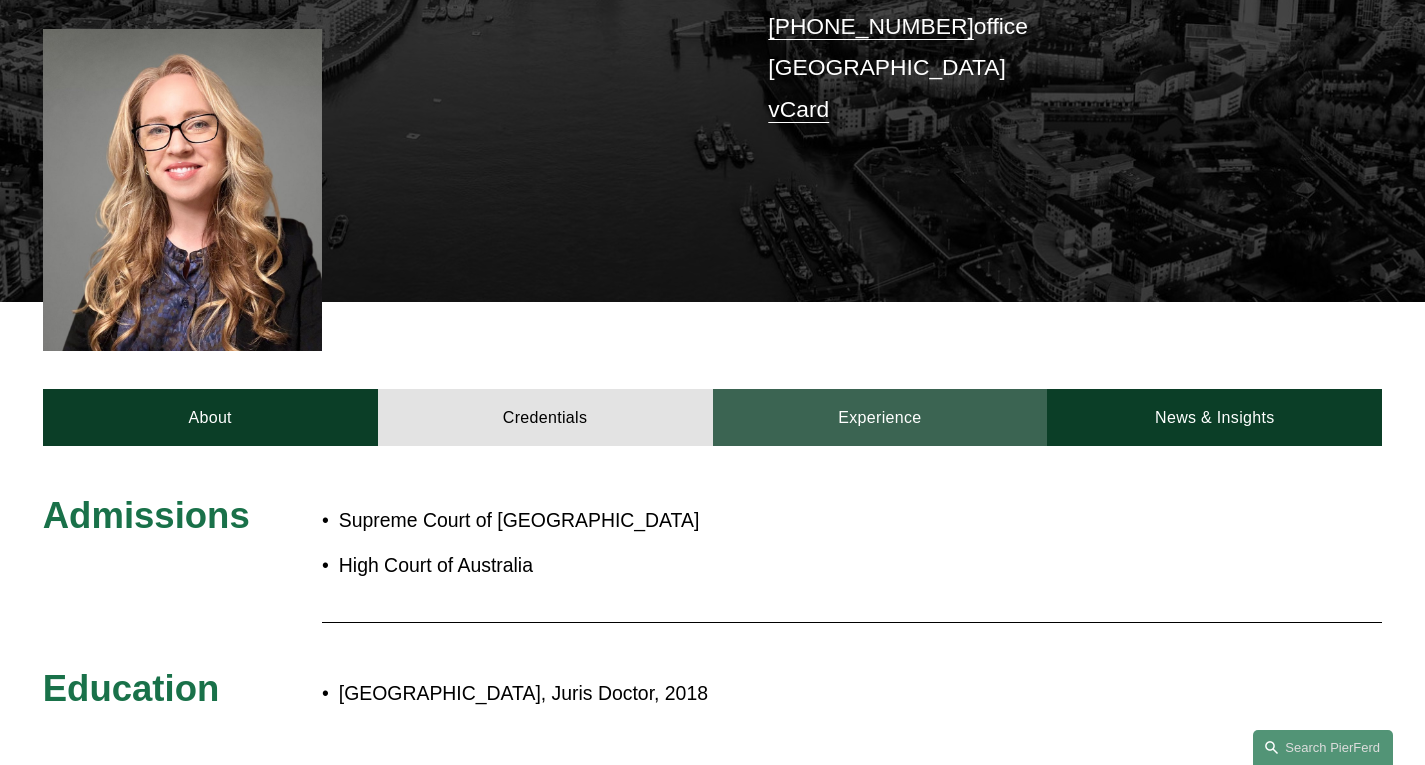 click on "Experience" at bounding box center (880, 418) 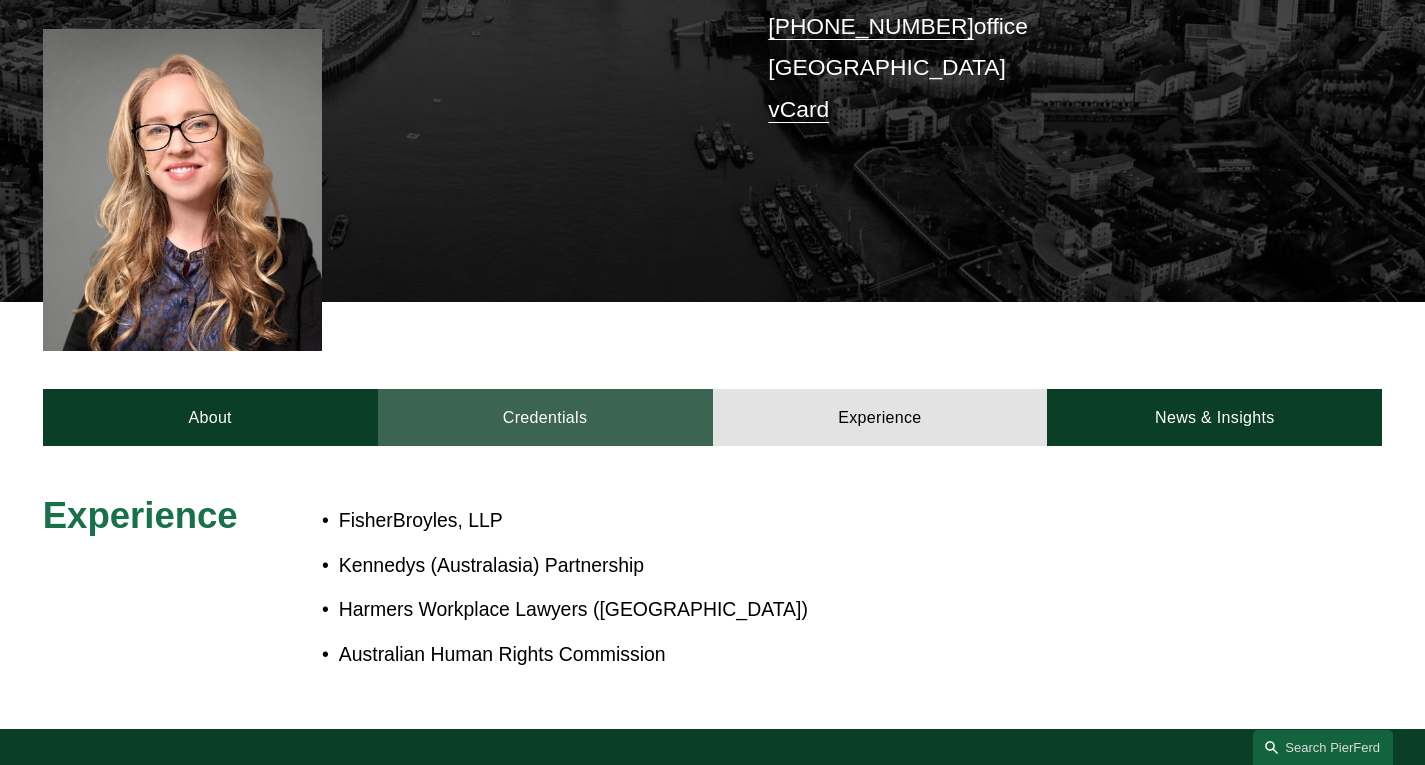 click on "Credentials" at bounding box center [545, 418] 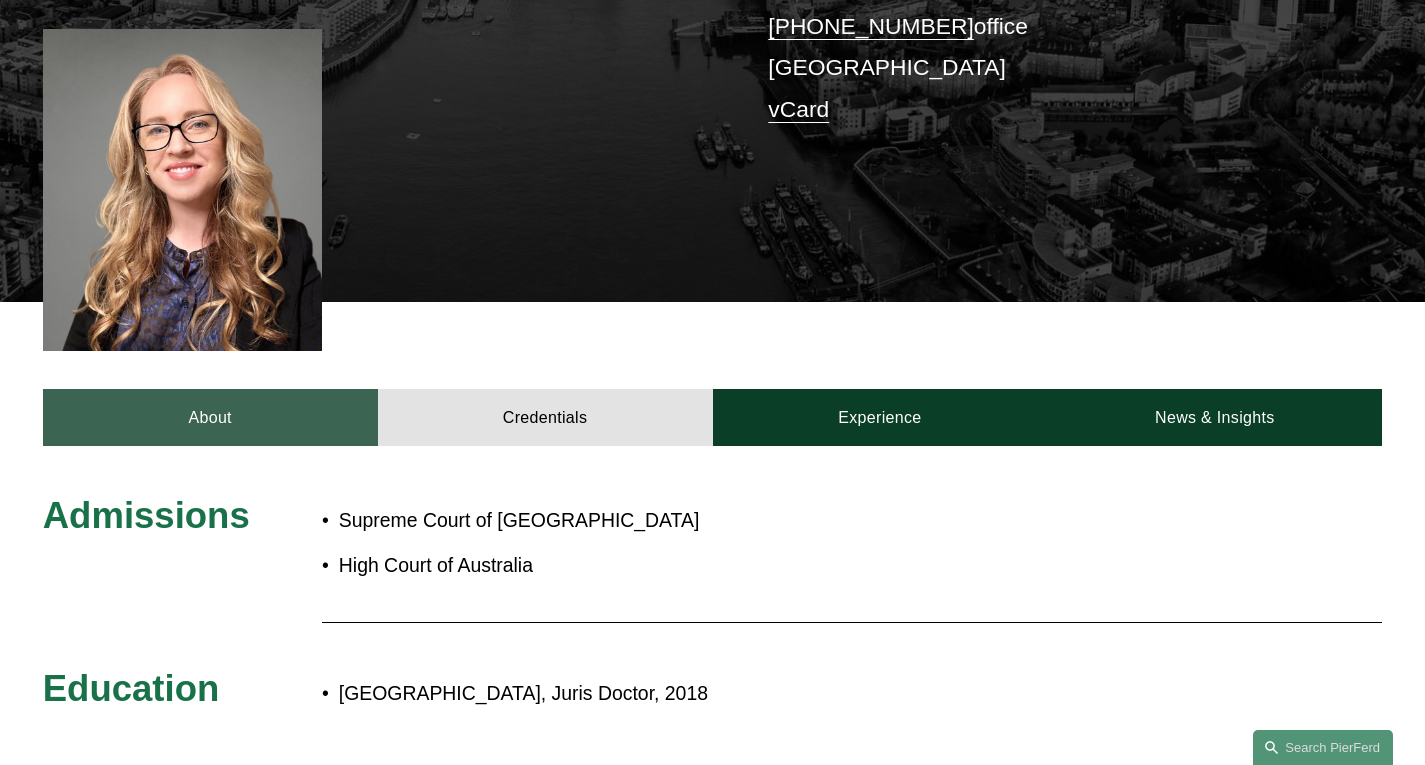 click on "About" at bounding box center [210, 418] 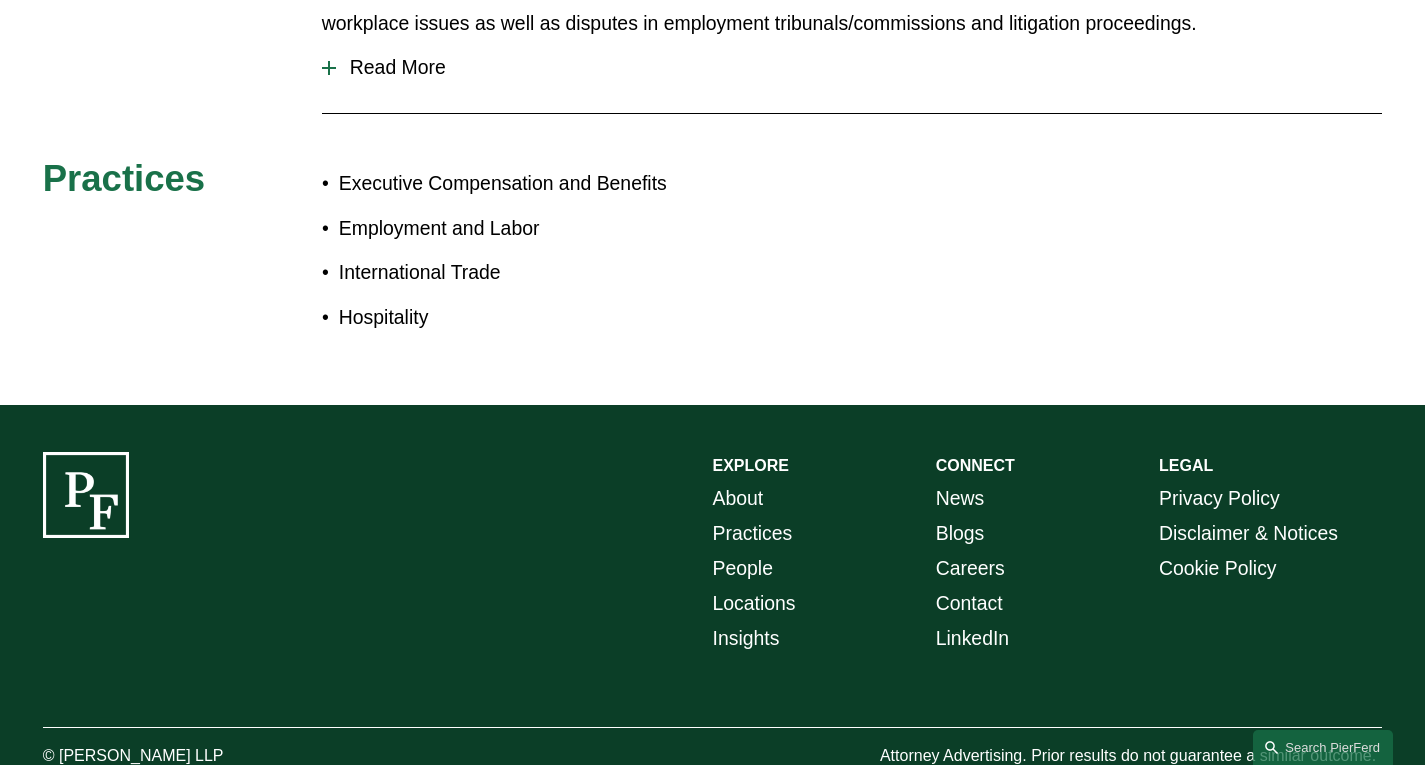 scroll, scrollTop: 1118, scrollLeft: 0, axis: vertical 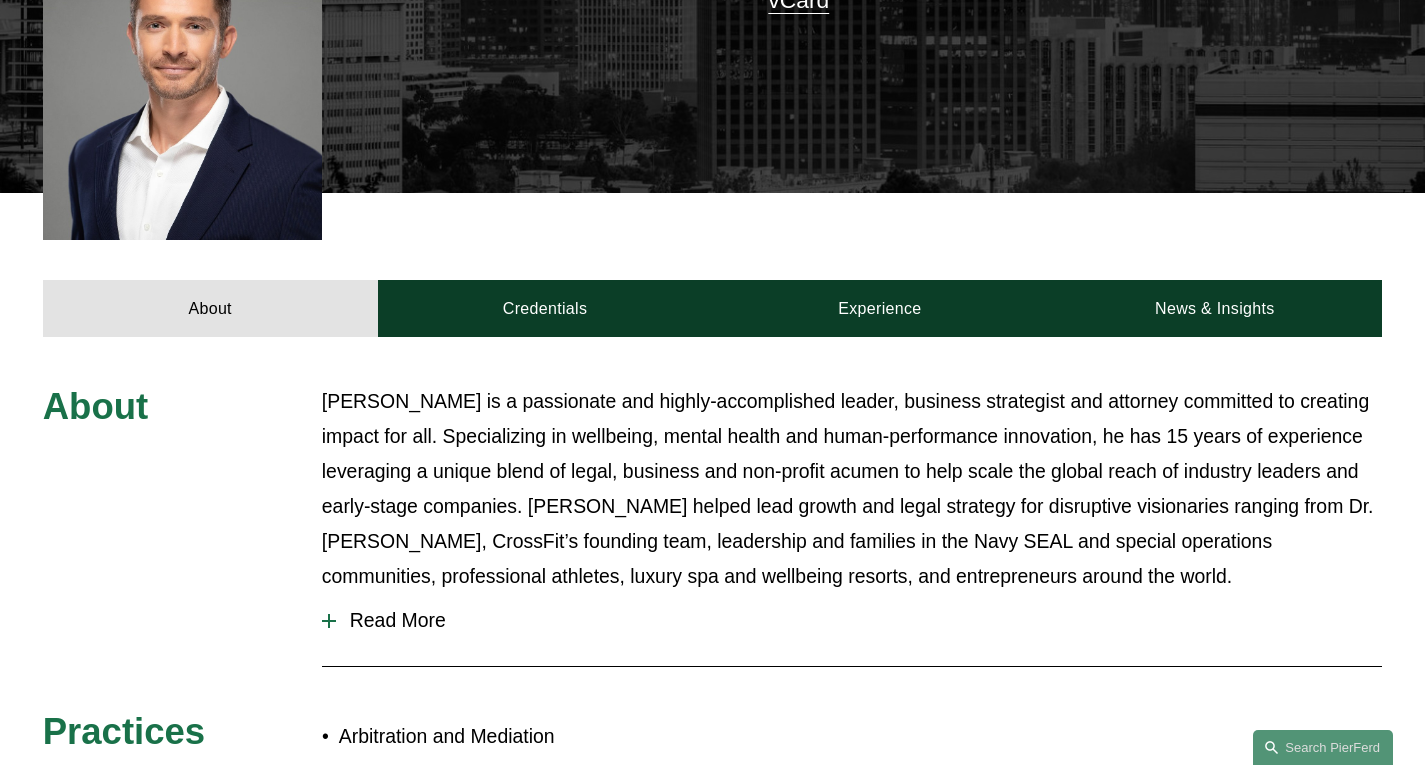 click at bounding box center (329, 621) 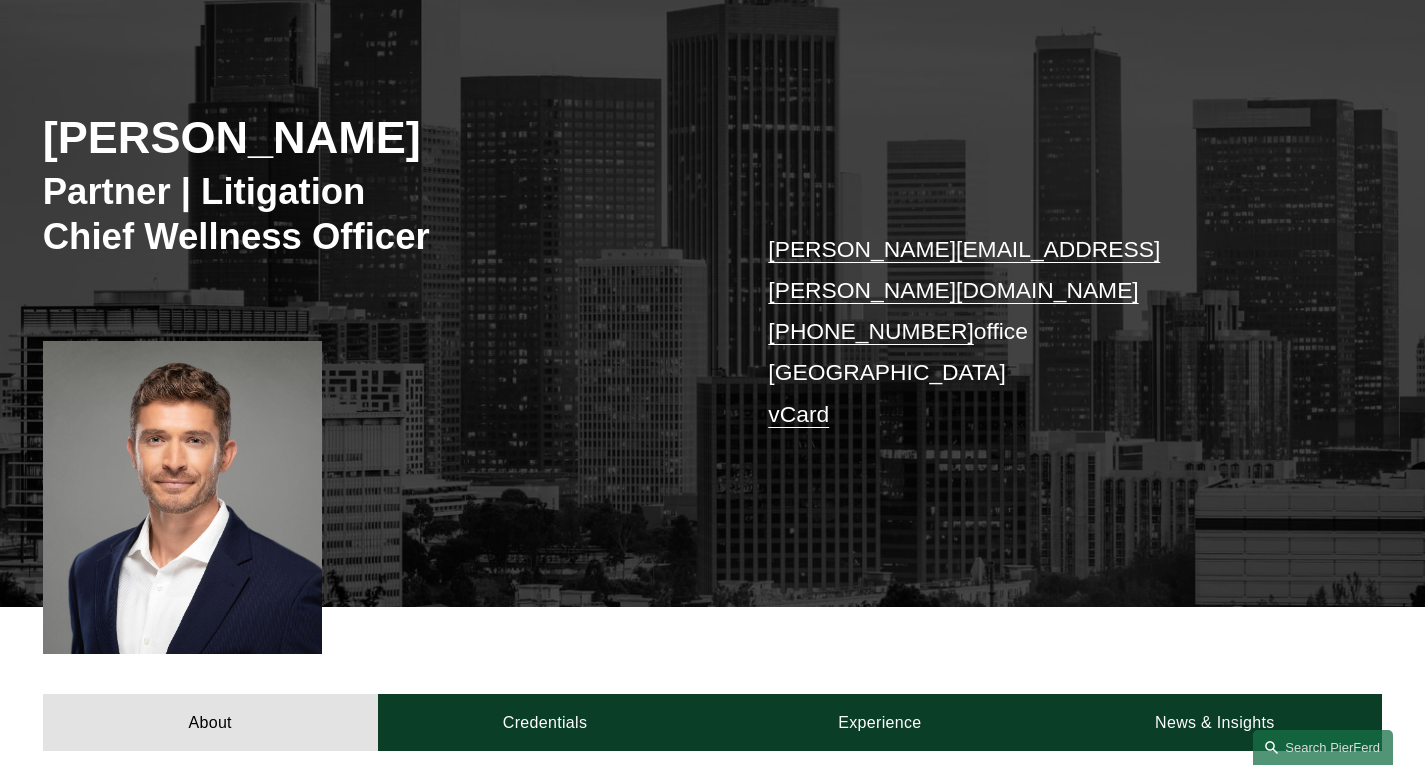 scroll, scrollTop: 324, scrollLeft: 0, axis: vertical 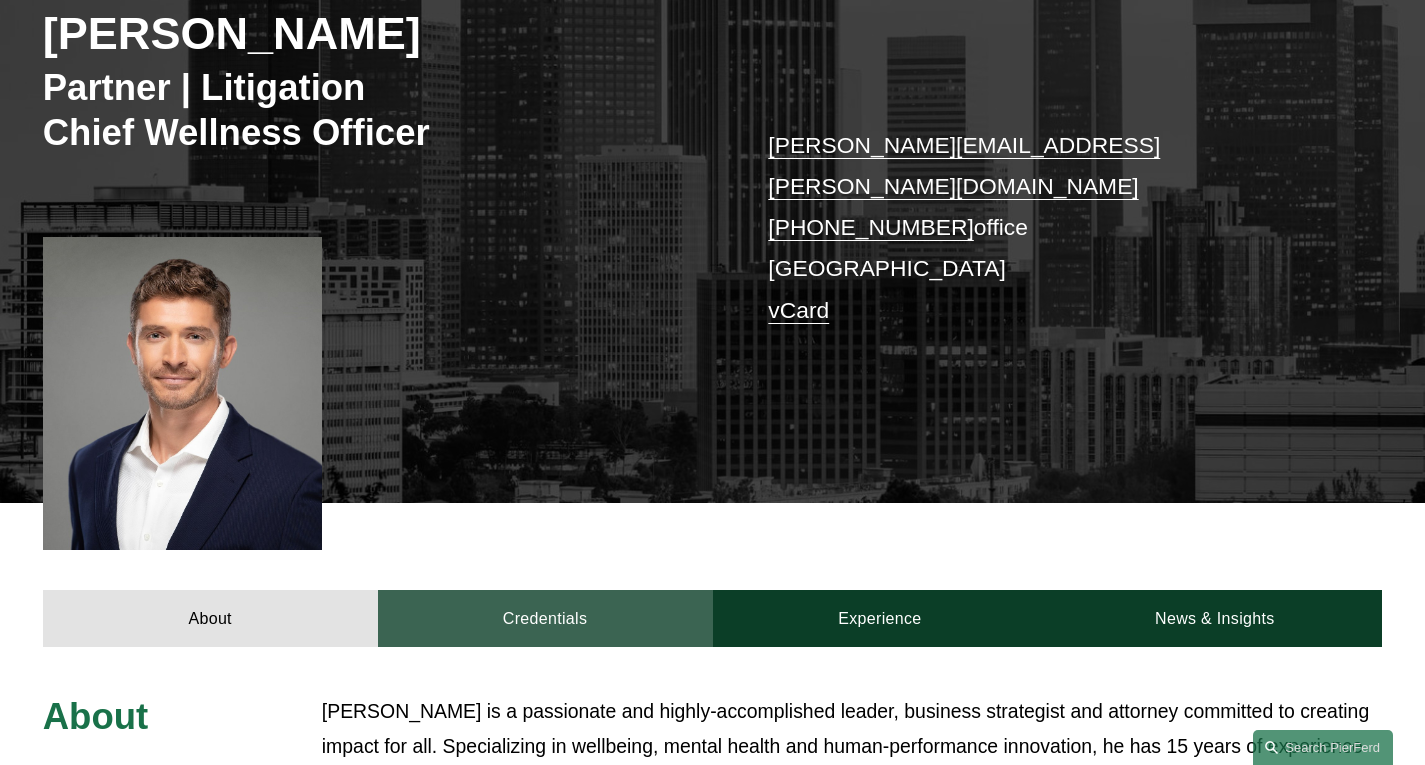 click on "Credentials" at bounding box center (545, 619) 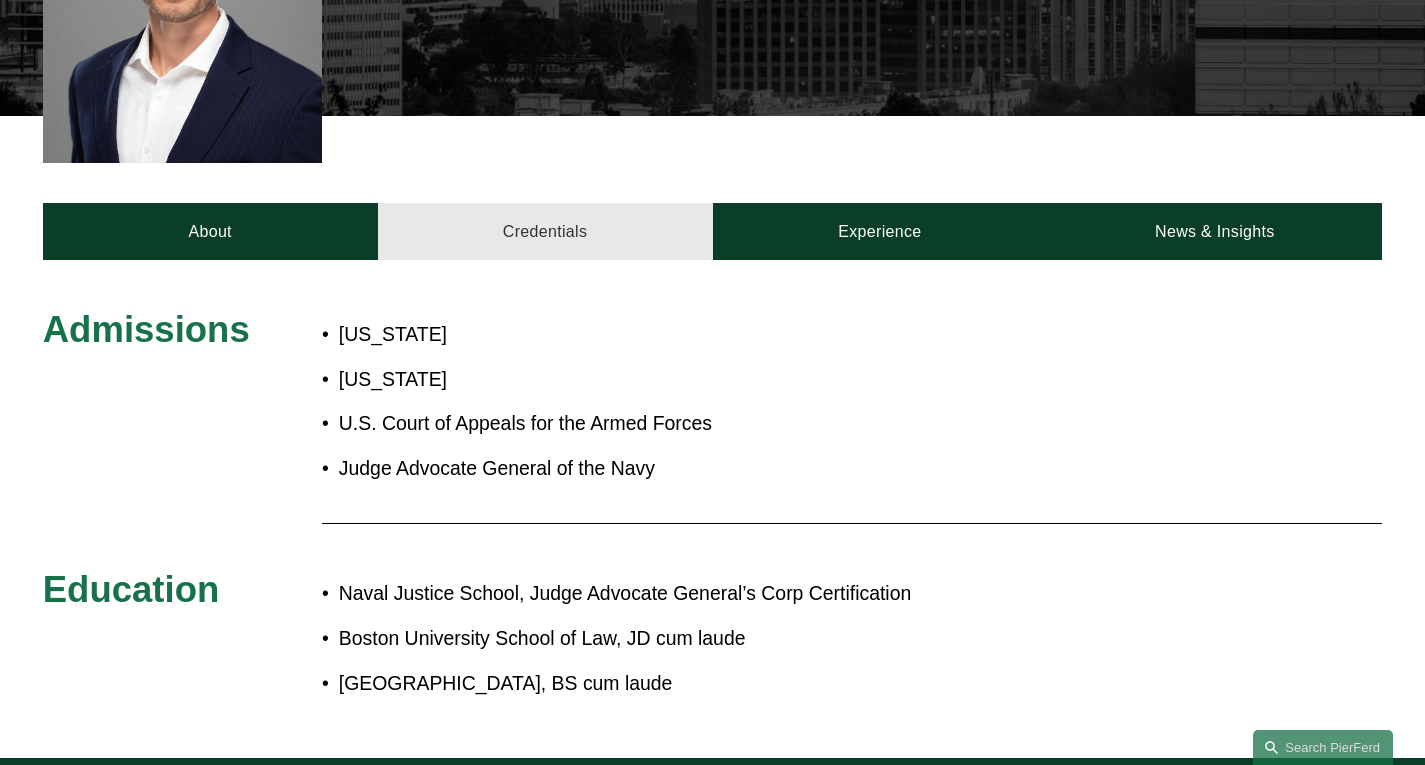scroll, scrollTop: 712, scrollLeft: 0, axis: vertical 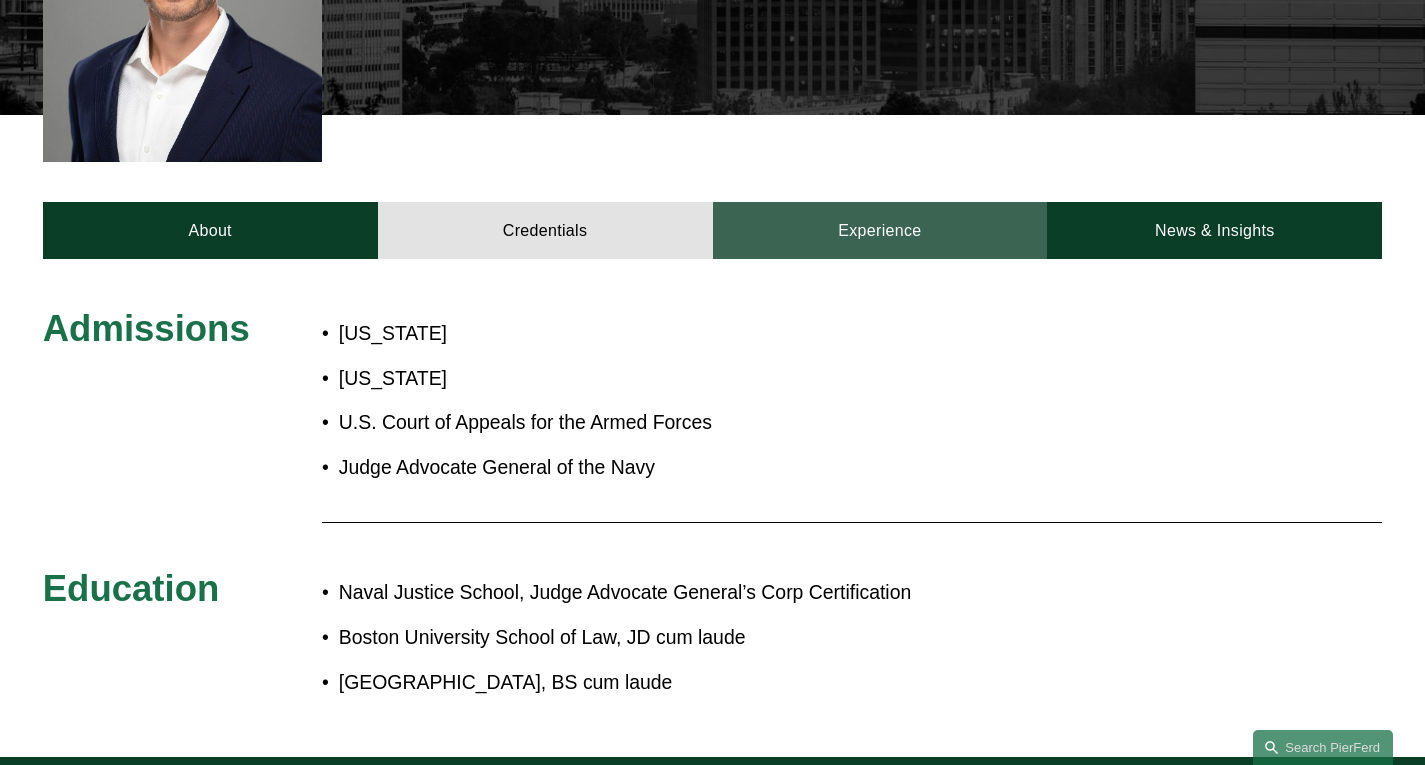 click on "Experience" at bounding box center (880, 231) 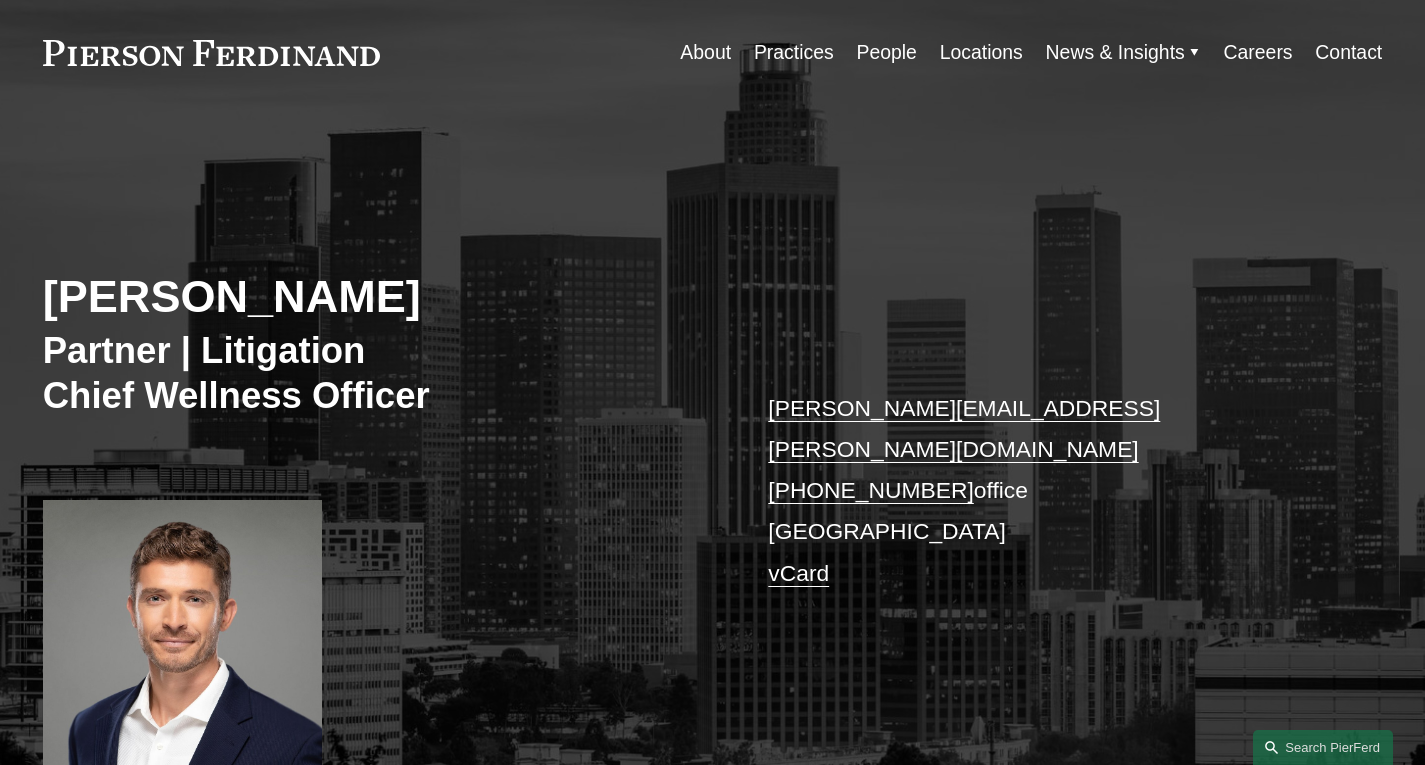 scroll, scrollTop: 59, scrollLeft: 0, axis: vertical 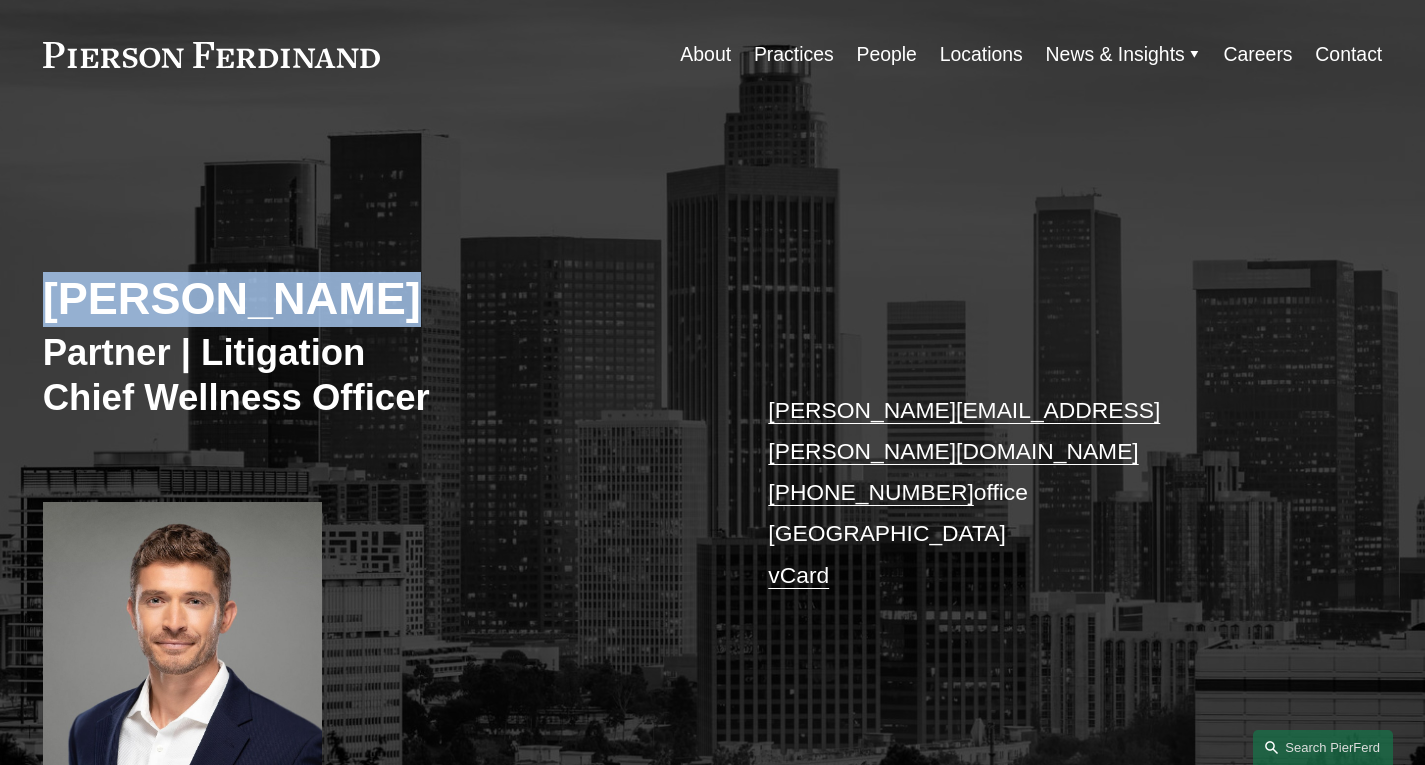 drag, startPoint x: 378, startPoint y: 315, endPoint x: 53, endPoint y: 291, distance: 325.88495 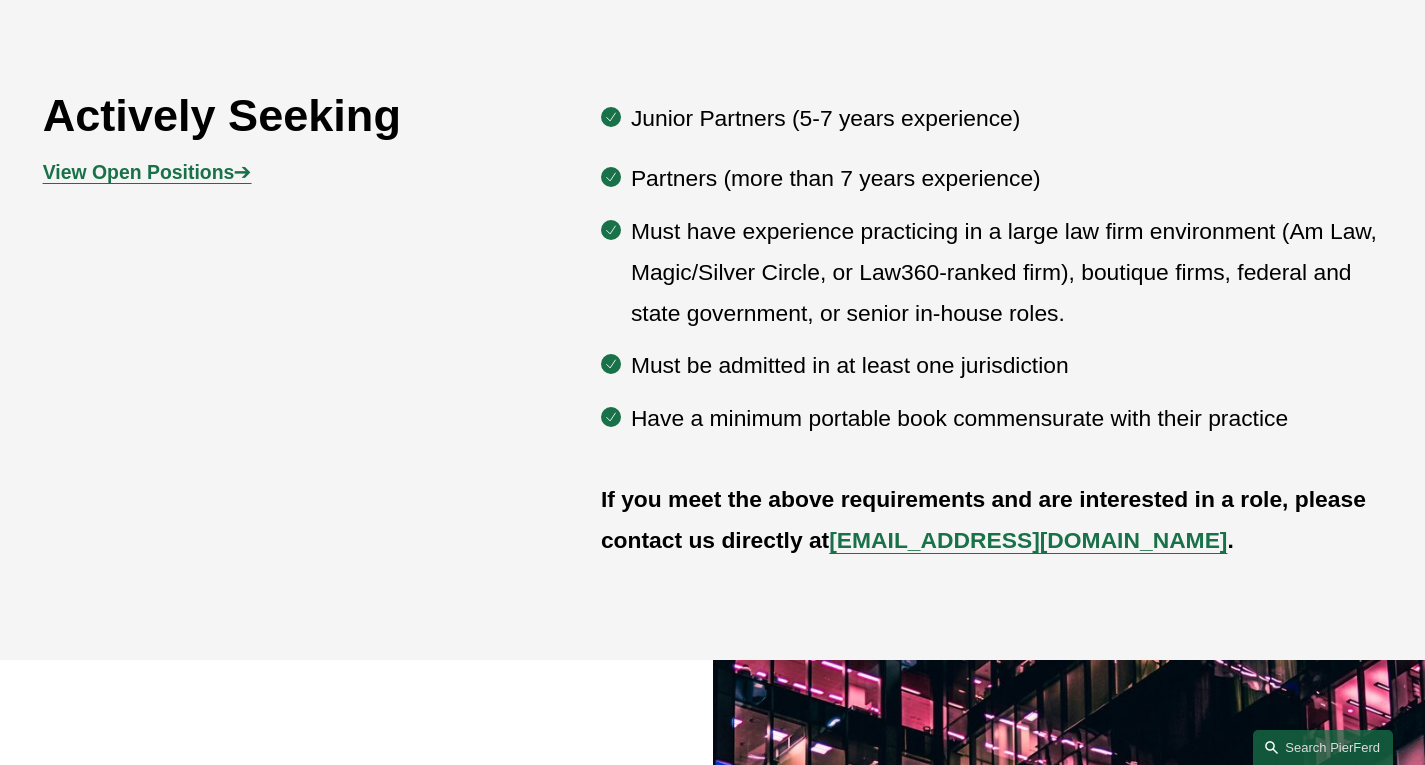 scroll, scrollTop: 1077, scrollLeft: 0, axis: vertical 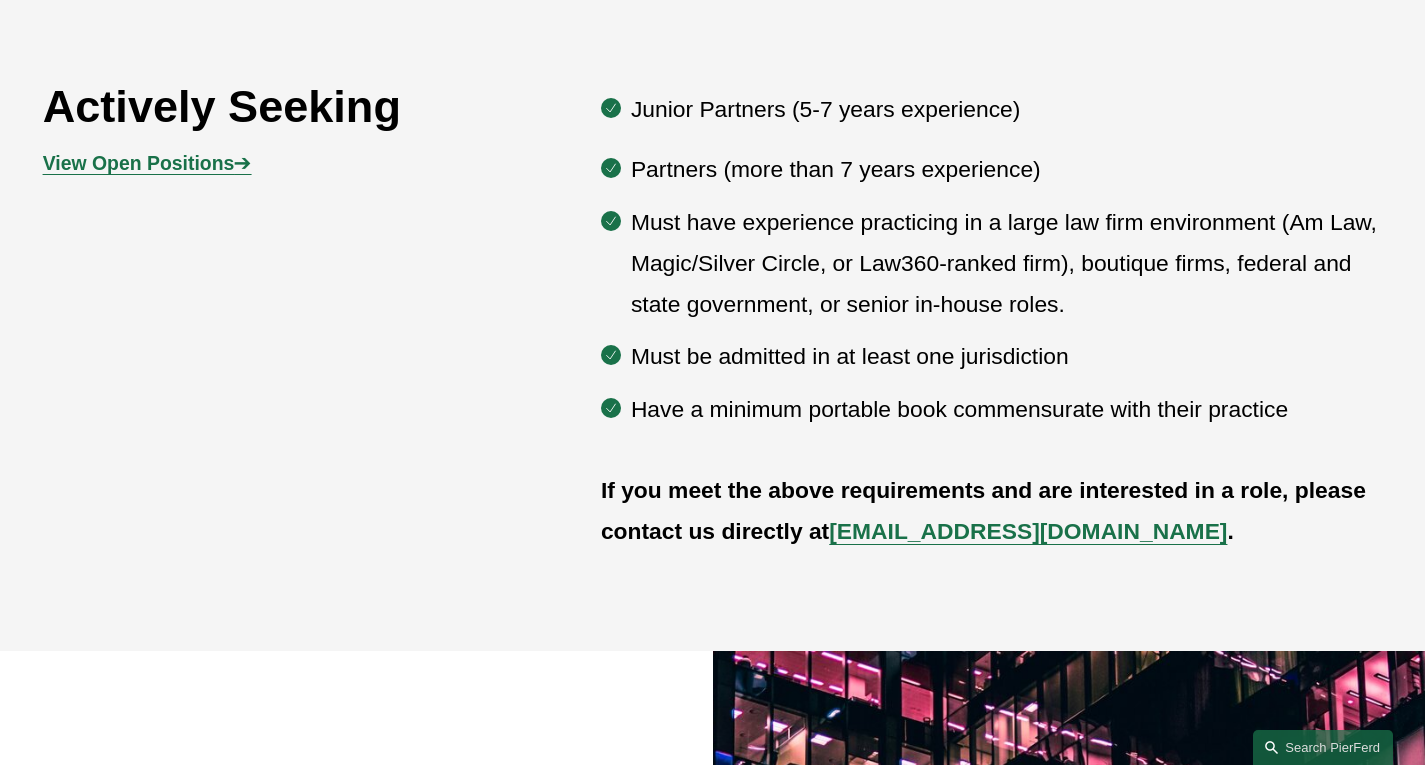 click on "View Open Positions" at bounding box center [139, 163] 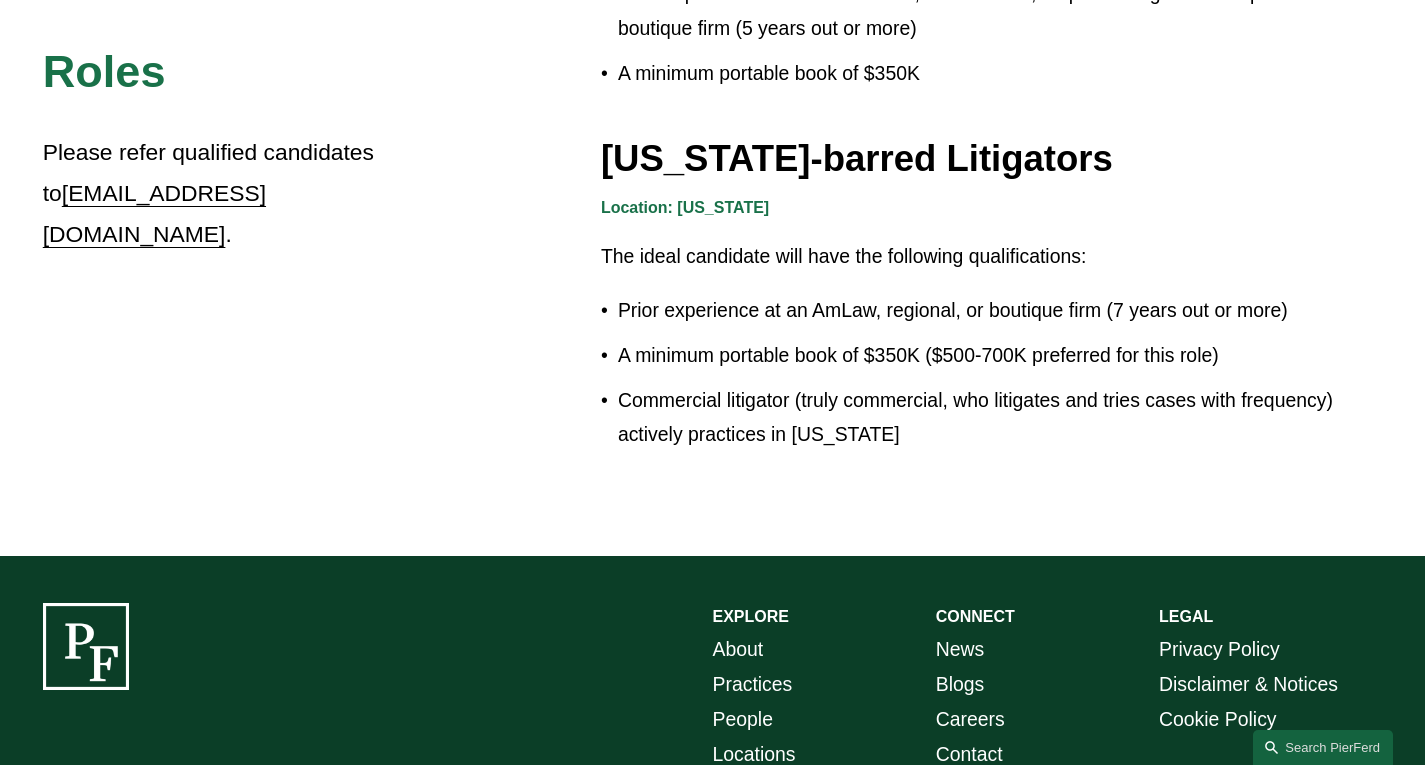 scroll, scrollTop: 3659, scrollLeft: 0, axis: vertical 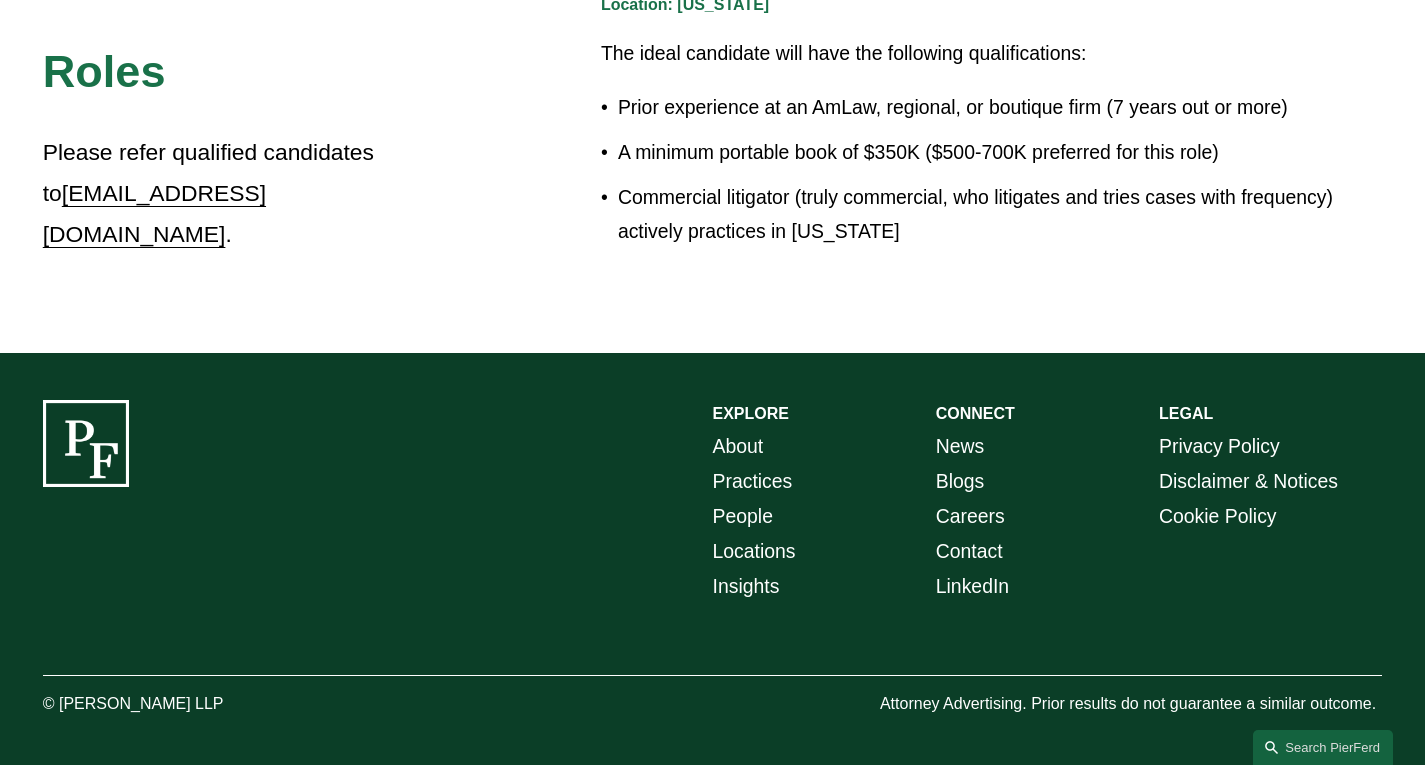 click on "Careers" at bounding box center [970, 516] 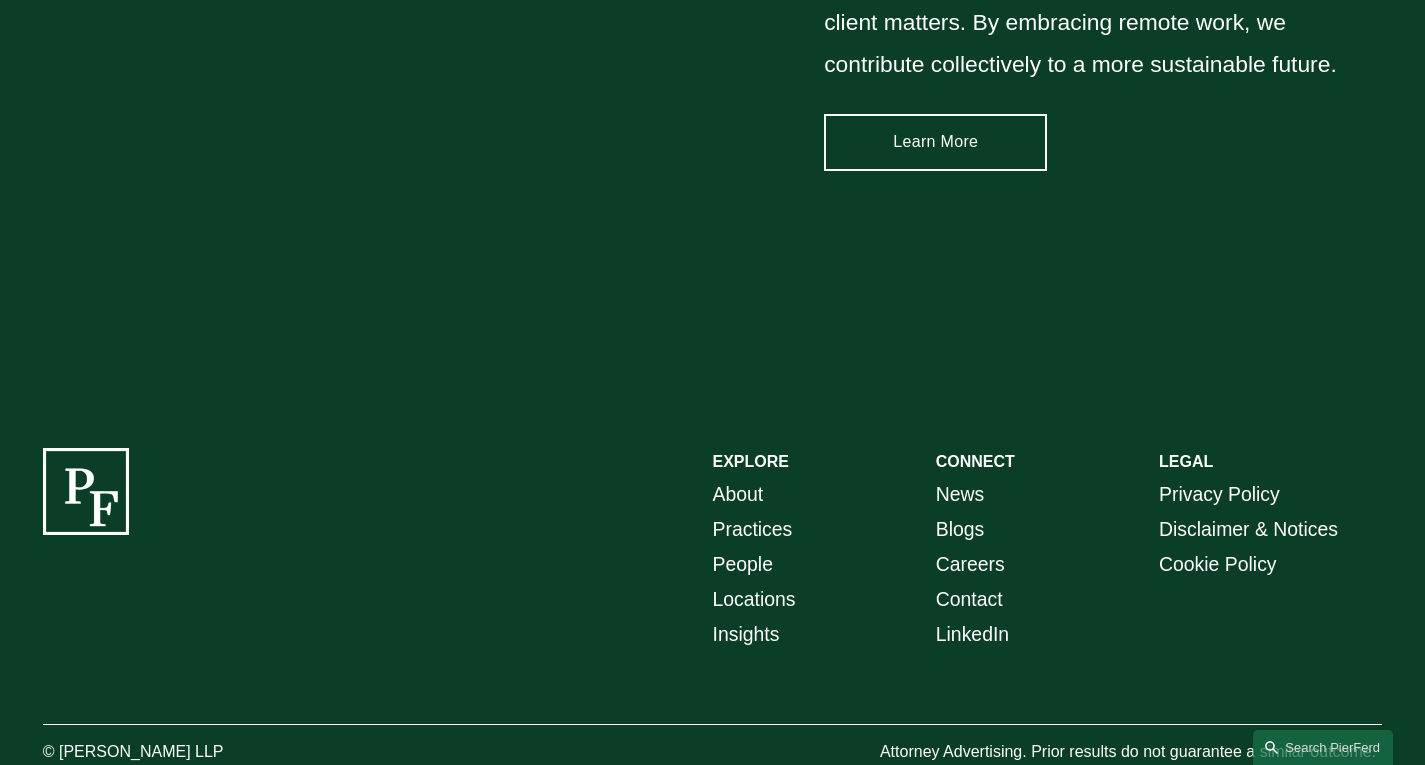 scroll, scrollTop: 2907, scrollLeft: 0, axis: vertical 